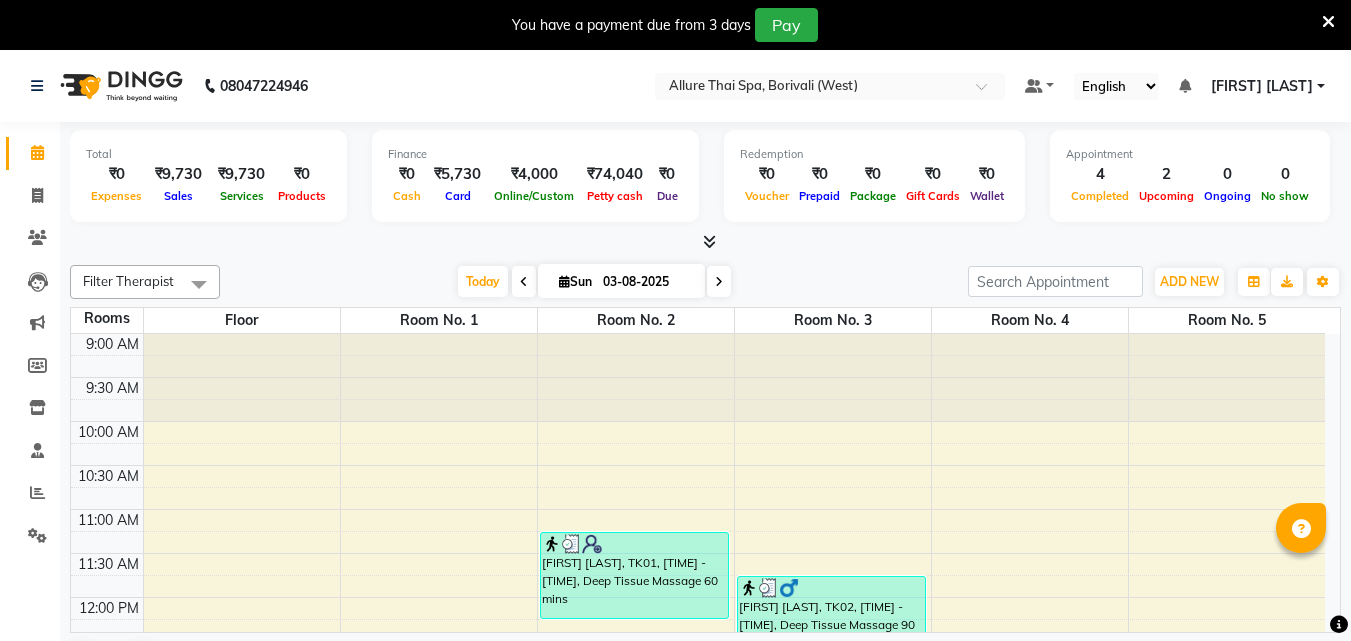 scroll, scrollTop: 0, scrollLeft: 0, axis: both 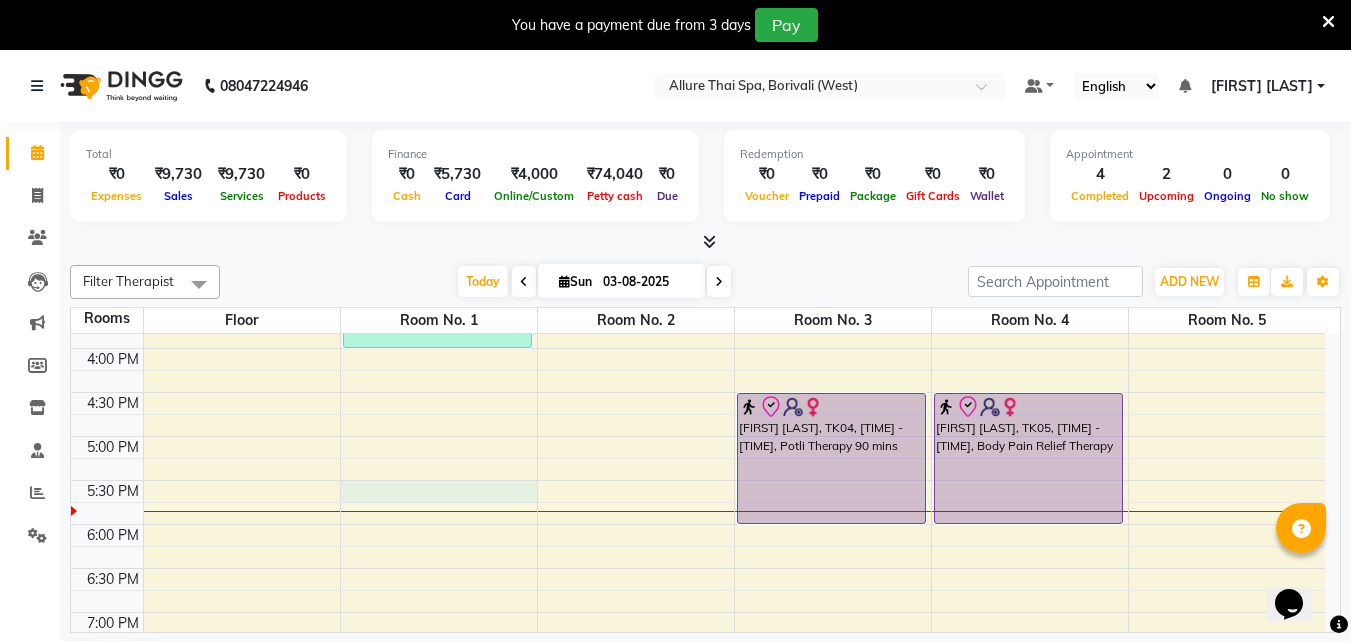 click on "[TIME] [TIME] [TIME] [TIME] [TIME] [TIME] [TIME] [TIME] [TIME] [TIME] [TIME] [TIME] [TIME] [TIME] [TIME] [TIME] [TIME] [TIME] [TIME] [TIME] [TIME] [TIME] [TIME] [TIME] [TIME] [TIME] [TIME] [TIME] [TIME] [TIME]     [FIRST] [LAST], TK03, [TIME] - [TIME], Swedish Massage 60 mins     [FIRST] [LAST], TK03, [TIME] - [TIME], Swedish Massage 60 mins     [FIRST] [LAST], TK01, [TIME] - [TIME], Deep Tissue Massage 60 mins     [FIRST] [LAST], TK02, [TIME] - [TIME], Deep Tissue Massage 90 mins
[FIRST] [LAST], TK04, [TIME] - [TIME], Potli Therapy 90 mins
[FIRST] [LAST], TK05, [TIME] - [TIME], Body Pain Relief Therapy" at bounding box center (698, 392) 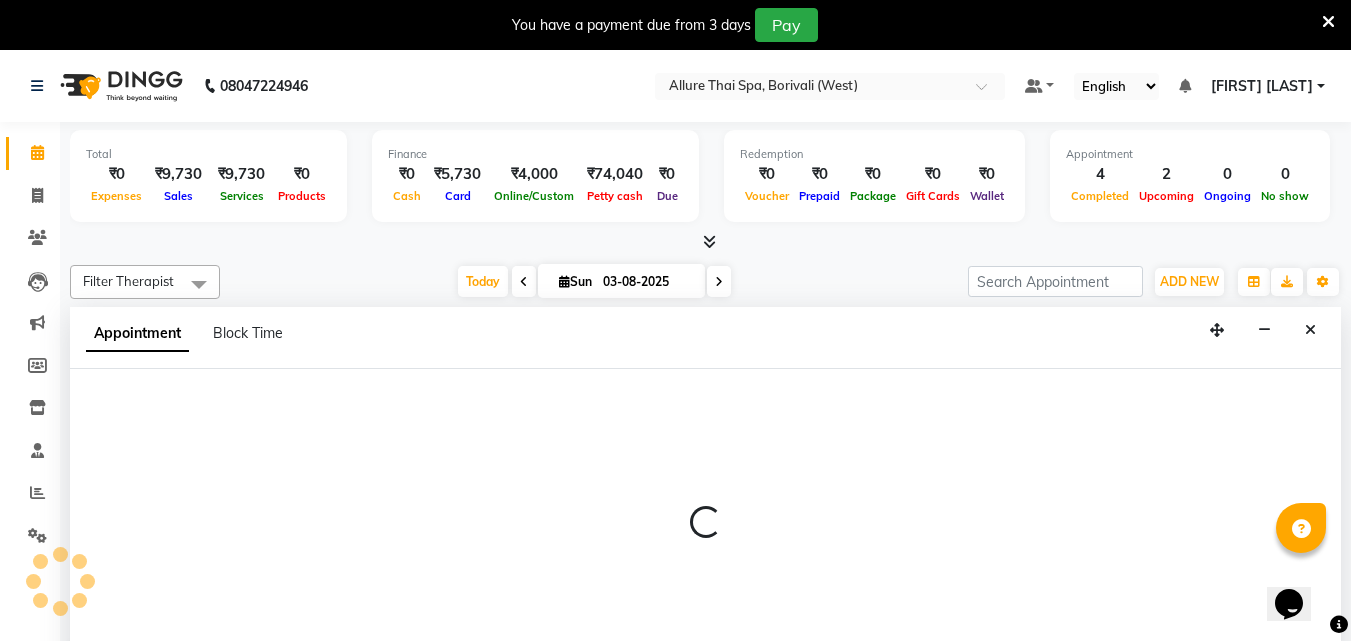 scroll, scrollTop: 51, scrollLeft: 0, axis: vertical 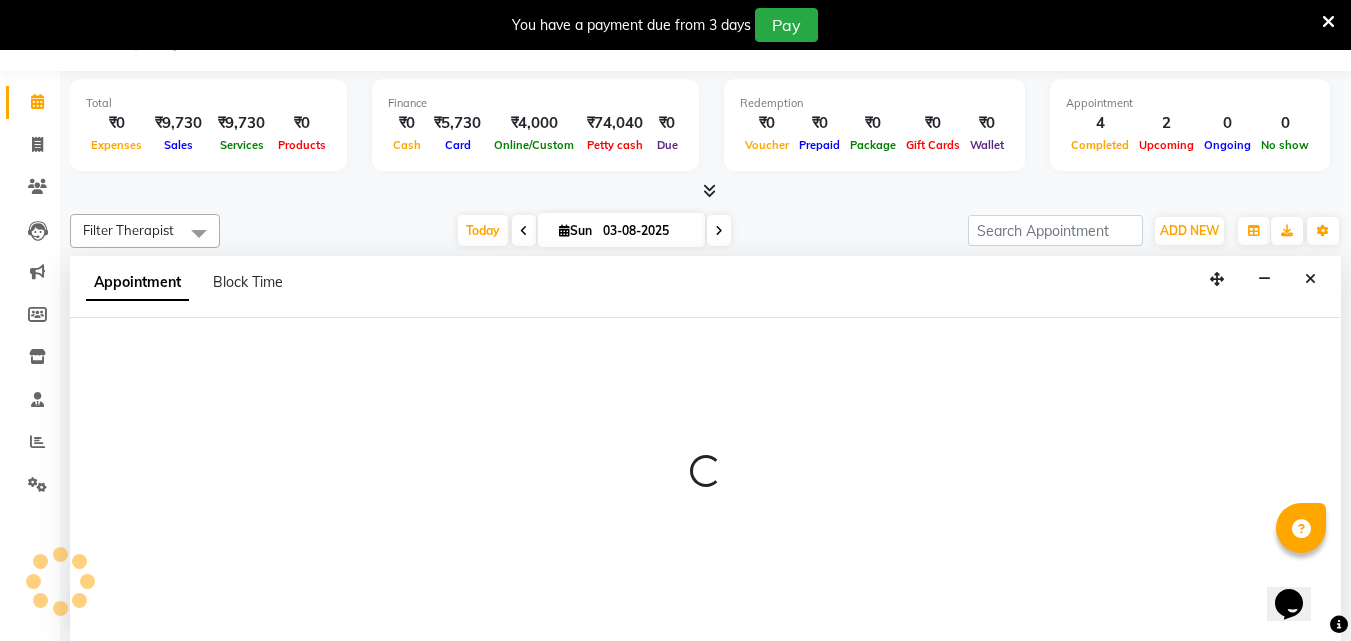 select on "tentative" 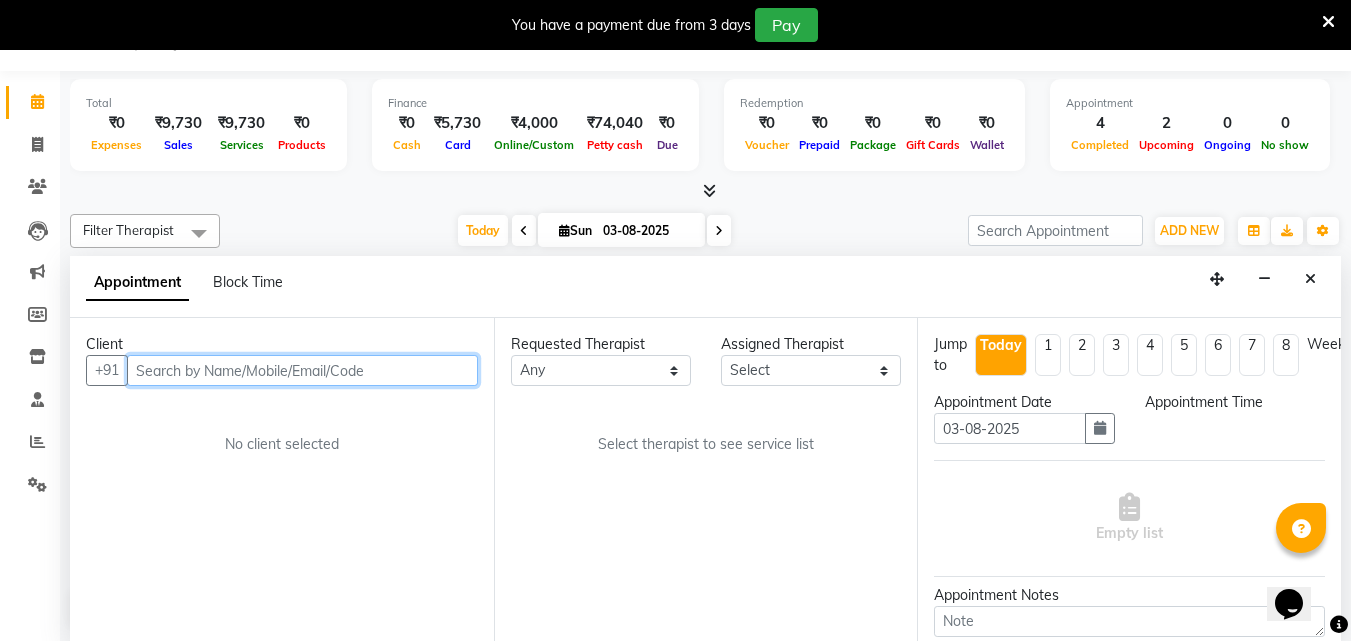 select on "1050" 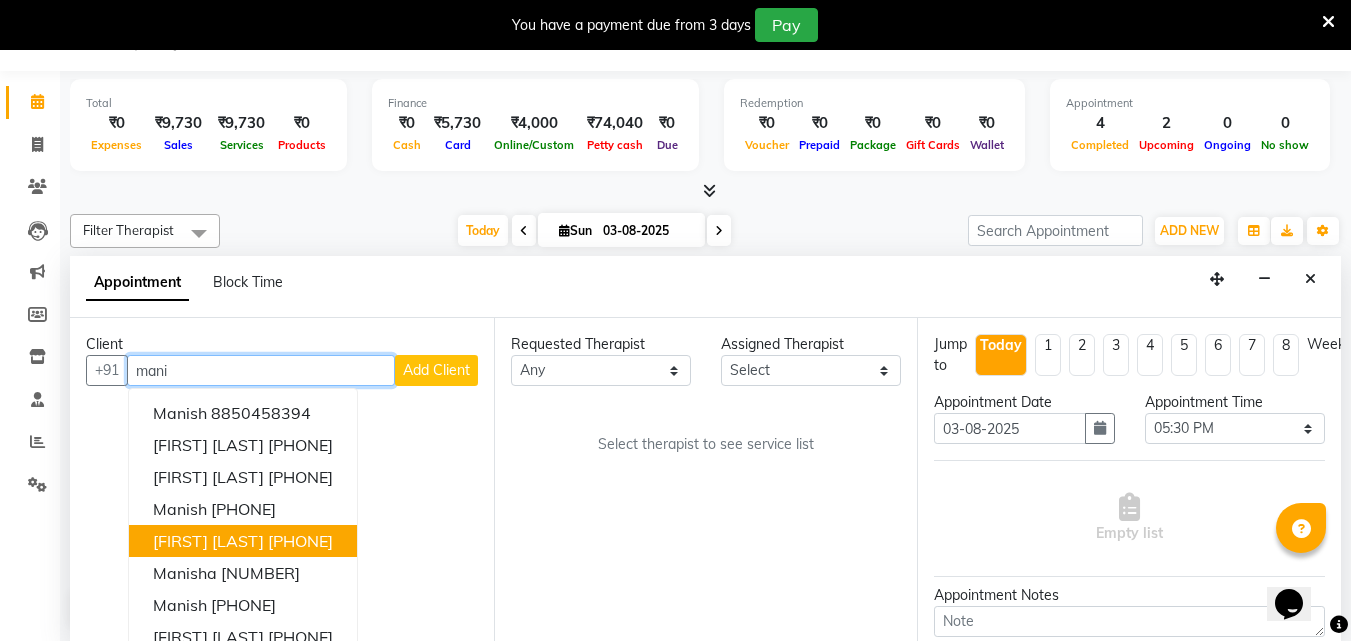 click on "[PHONE]" at bounding box center [300, 541] 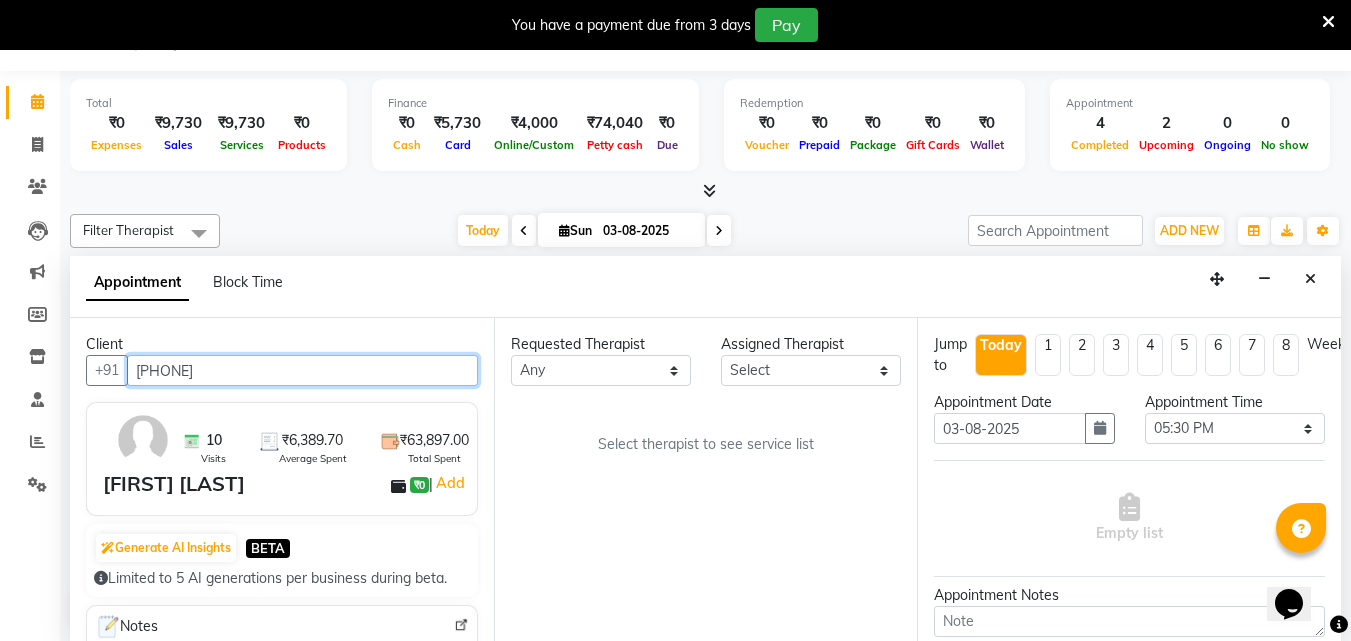 type on "[PHONE]" 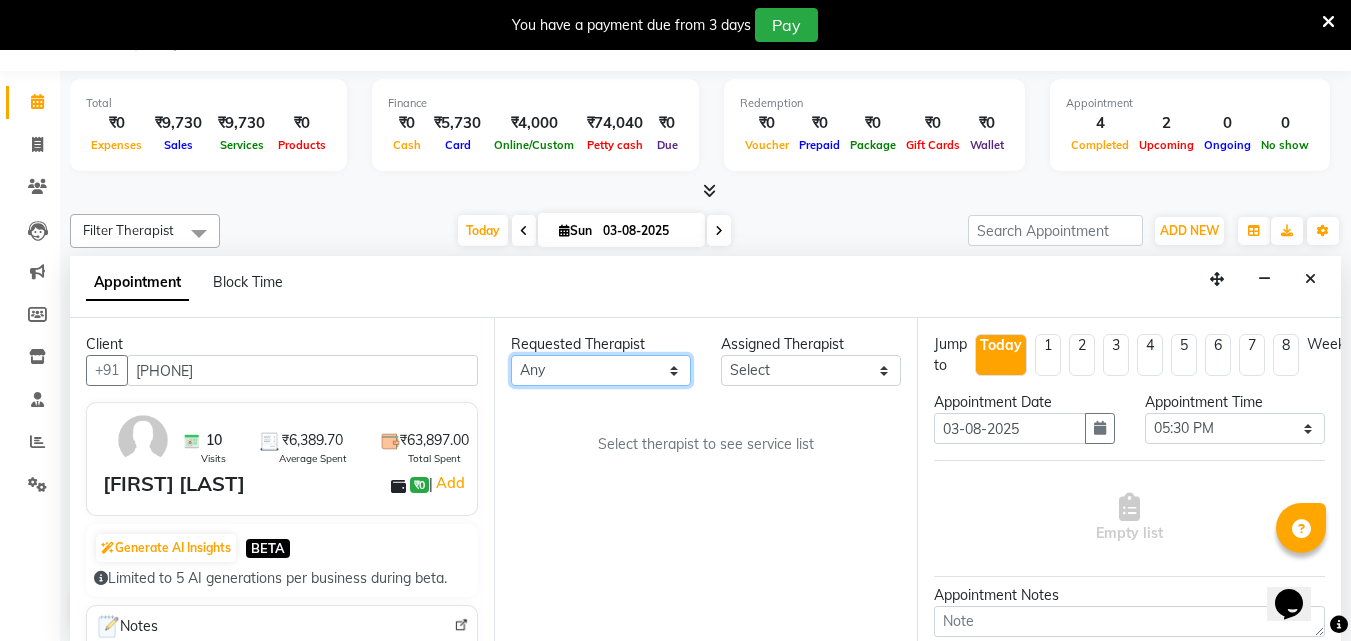 click on "Any [FIRST] [FIRST] [FIRST] [FIRST] [FIRST] [FIRST]" at bounding box center [601, 370] 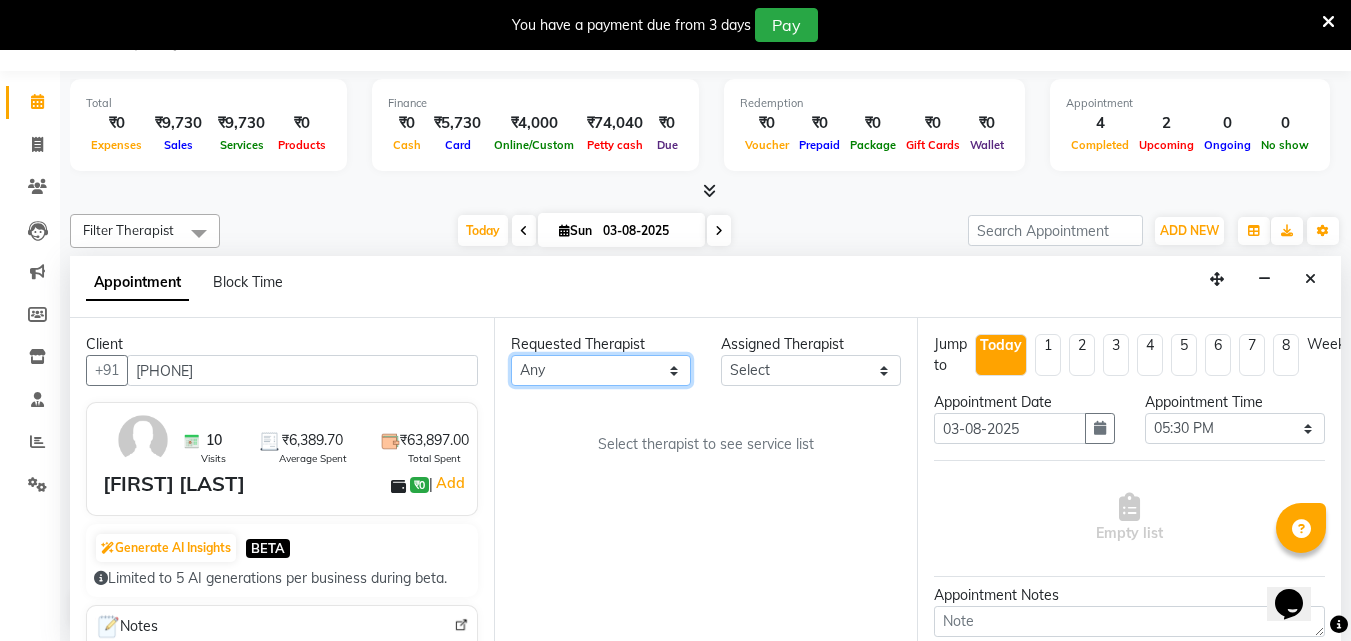 select on "68543" 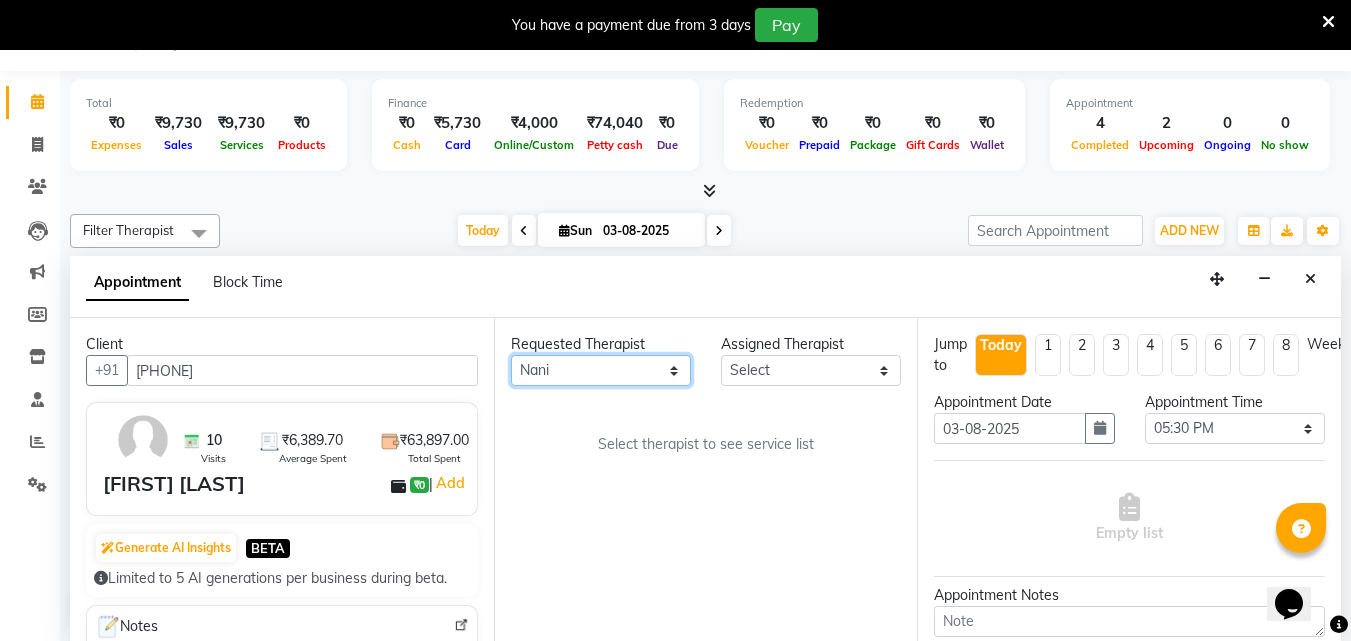 click on "Any [FIRST] [FIRST] [FIRST] [FIRST] [FIRST] [FIRST]" at bounding box center [601, 370] 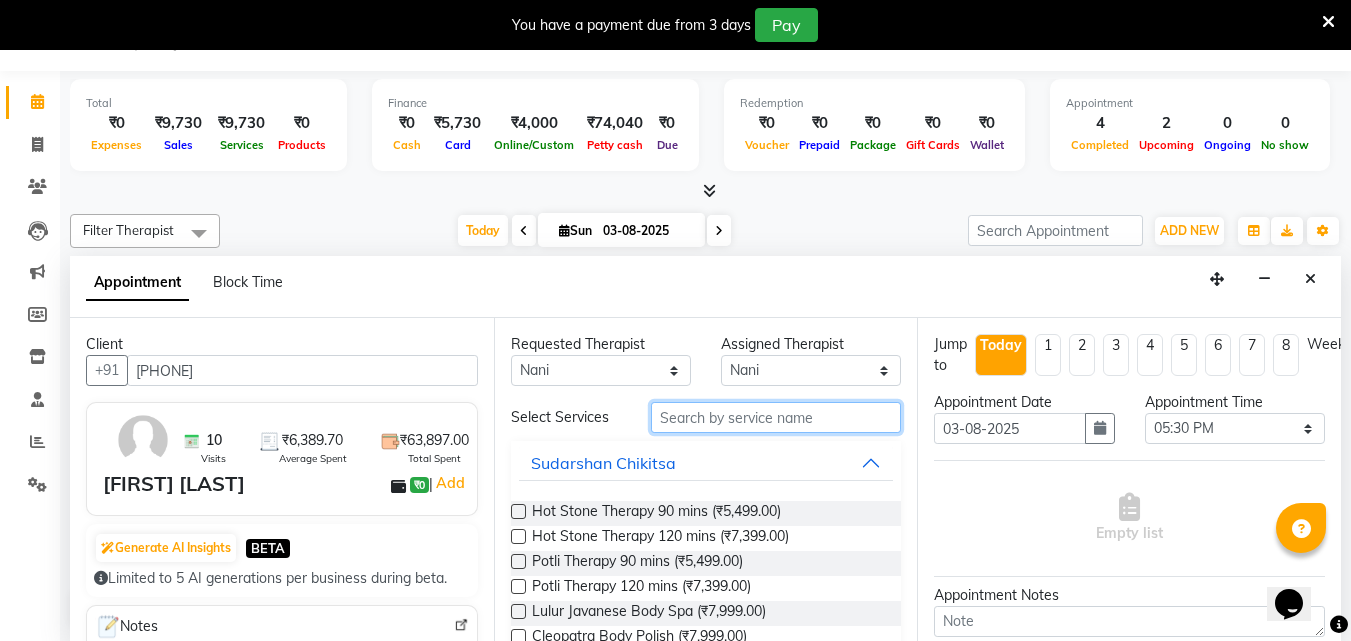 click at bounding box center [776, 417] 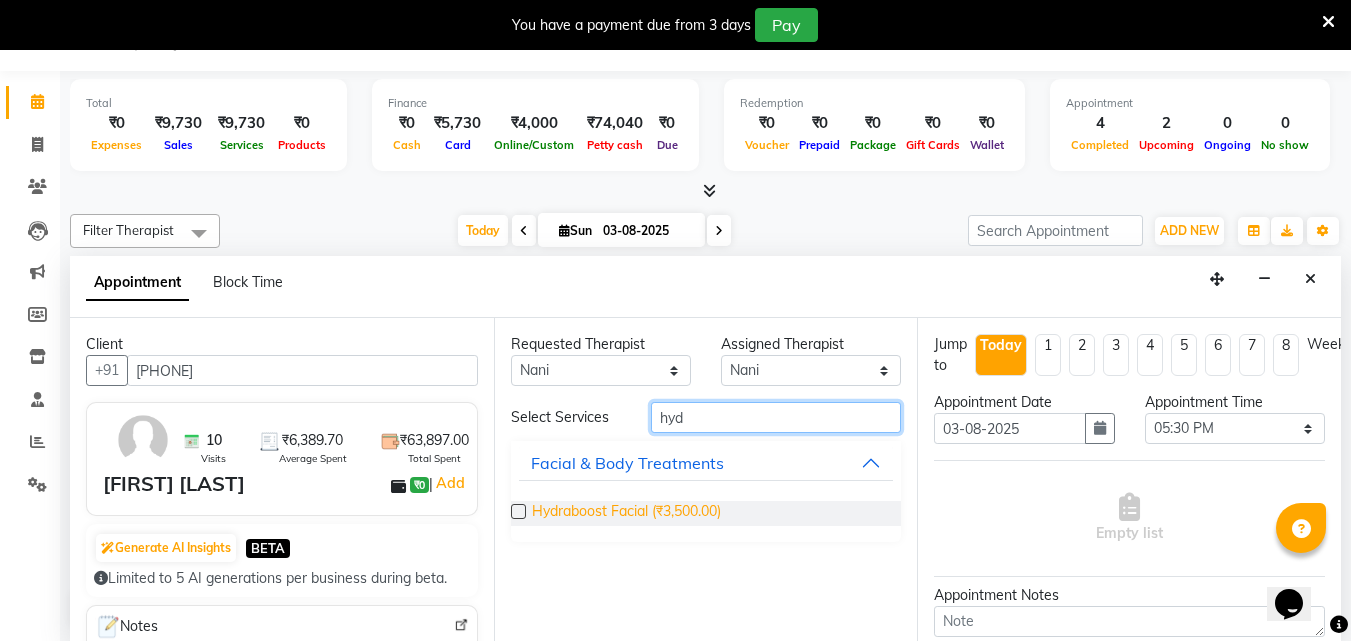 type on "hyd" 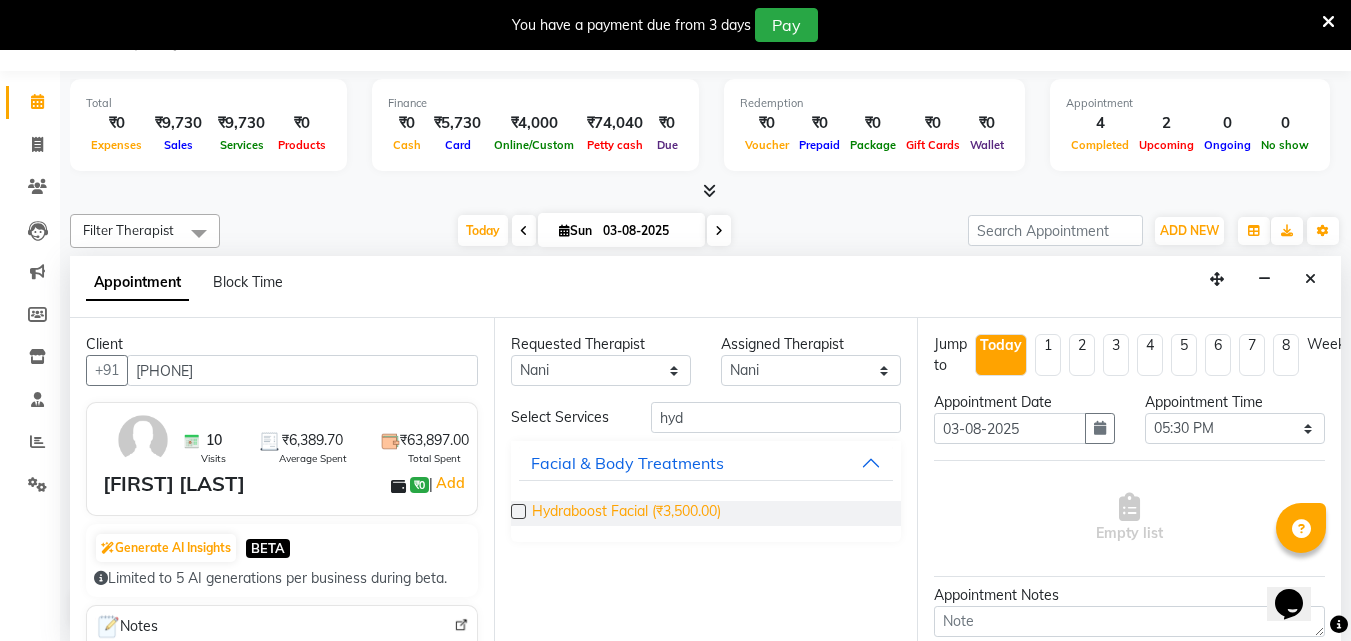 click on "Hydraboost Facial (₹3,500.00)" at bounding box center (626, 513) 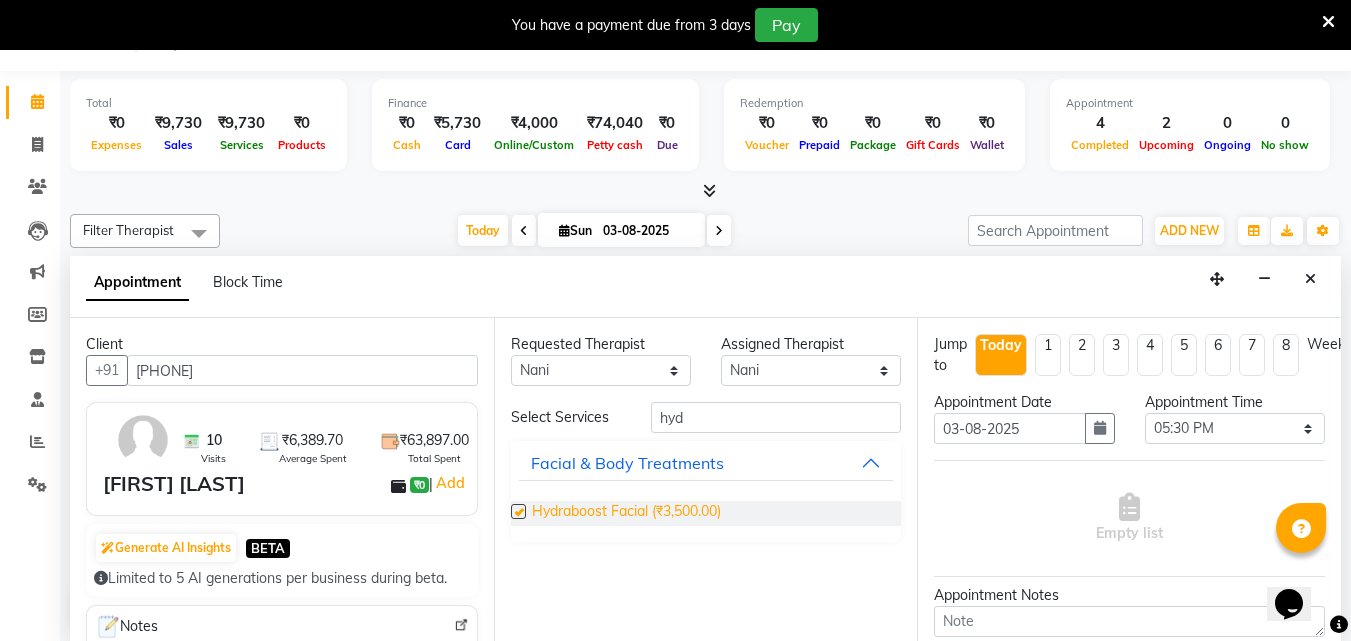 checkbox on "true" 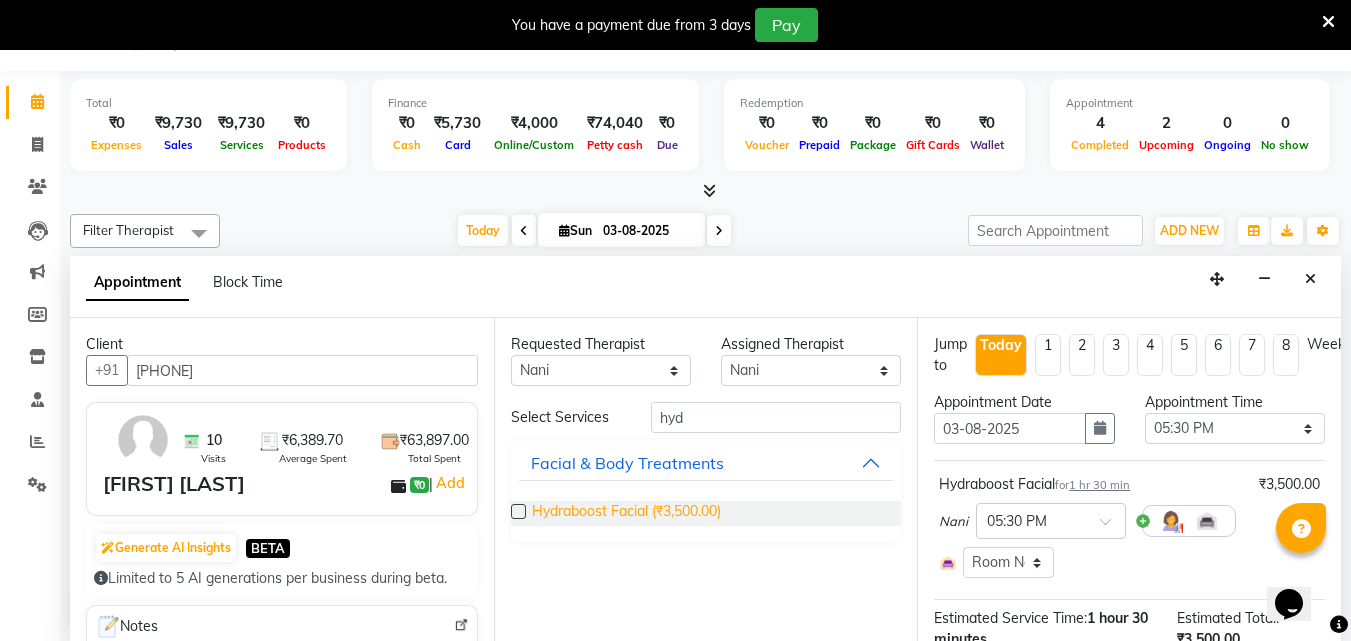 checkbox on "false" 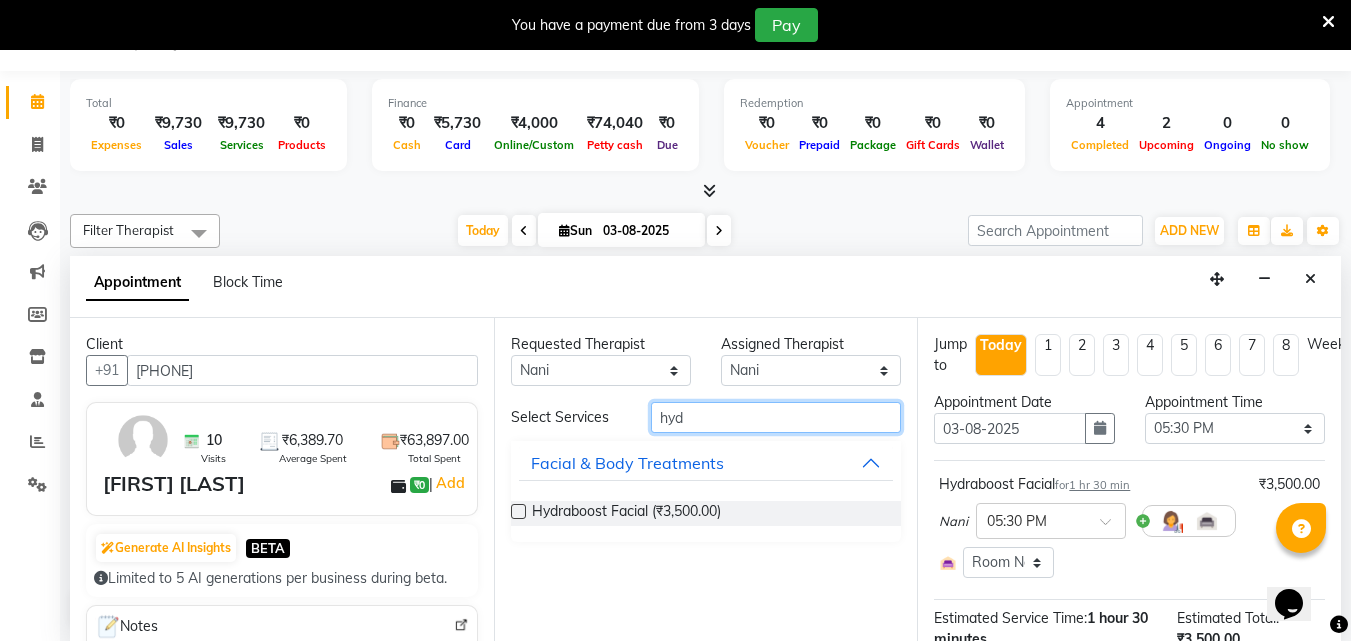 click on "hyd" at bounding box center [776, 417] 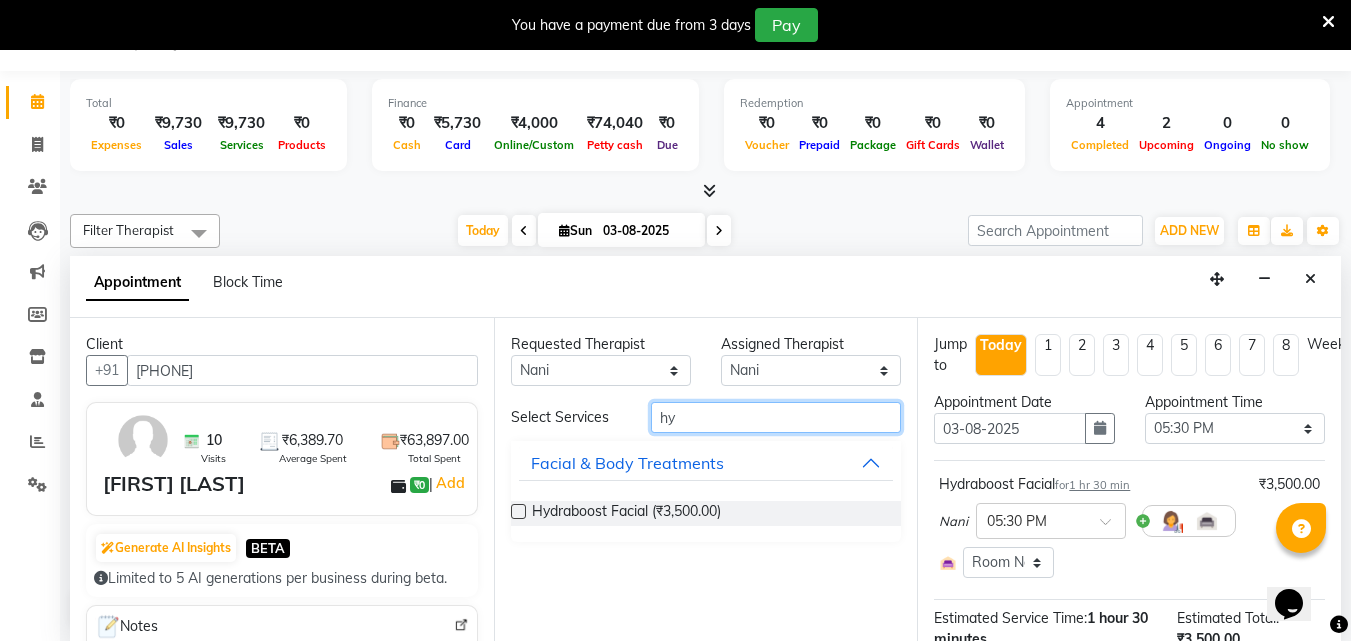 type on "h" 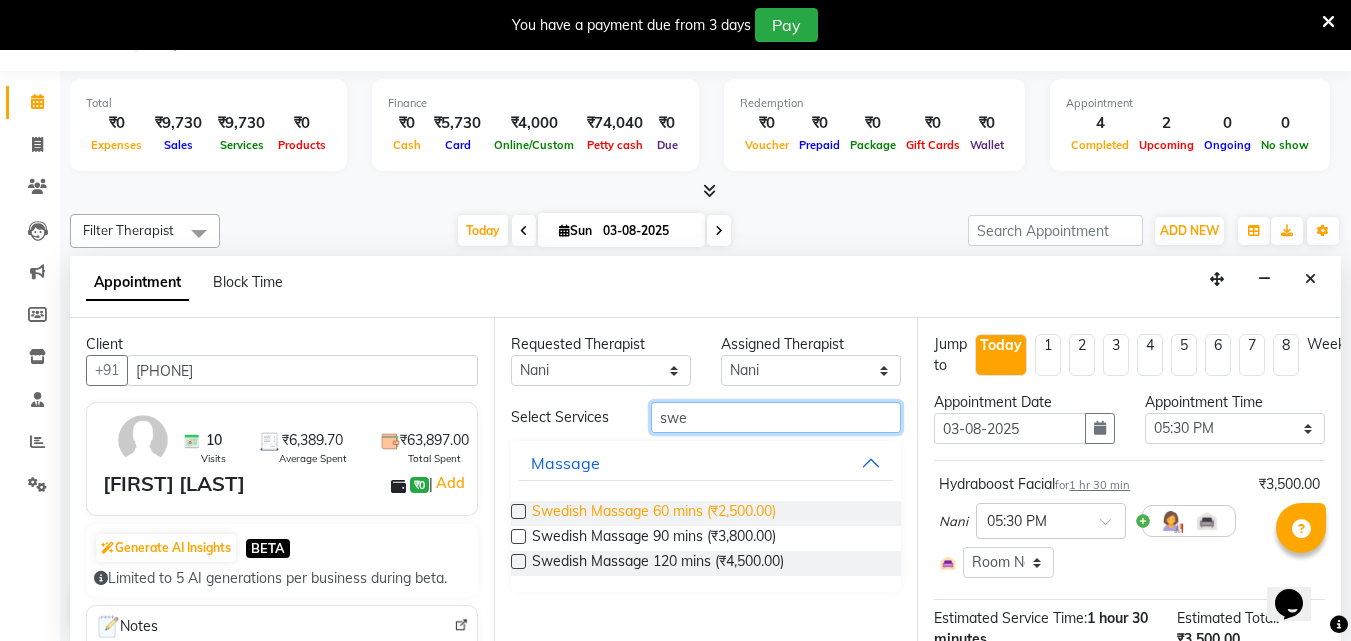 type on "swe" 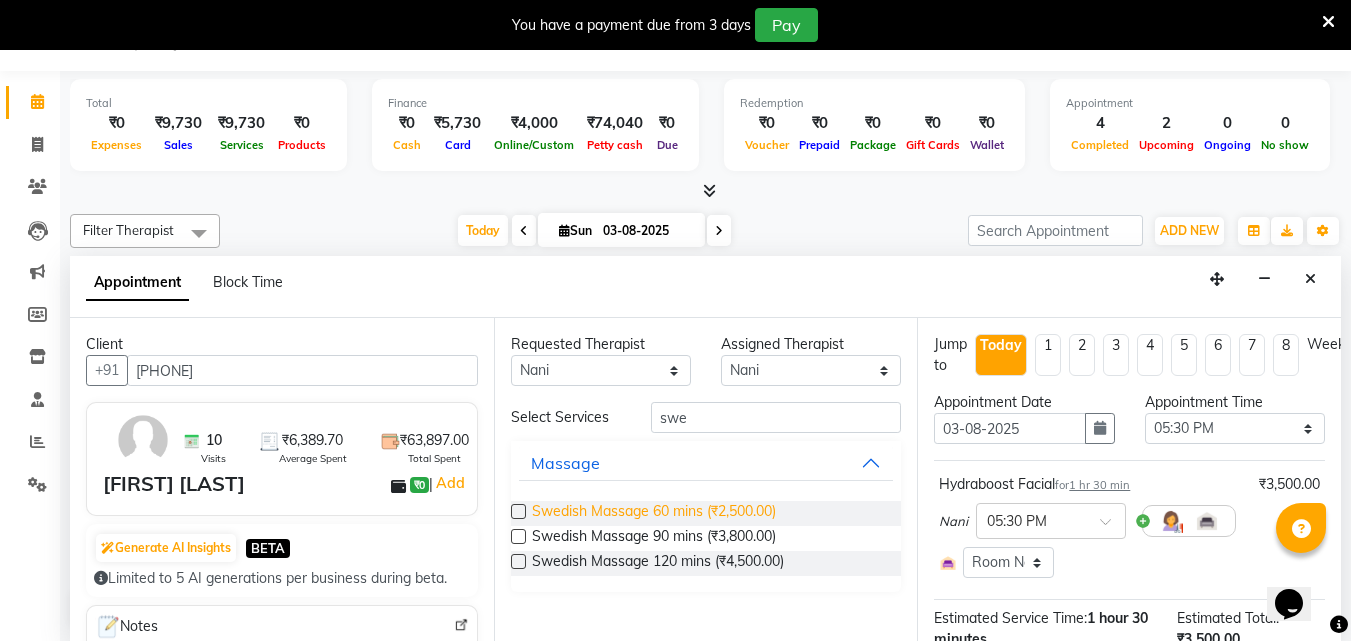 click on "Swedish Massage 60 mins (₹2,500.00)" at bounding box center [654, 513] 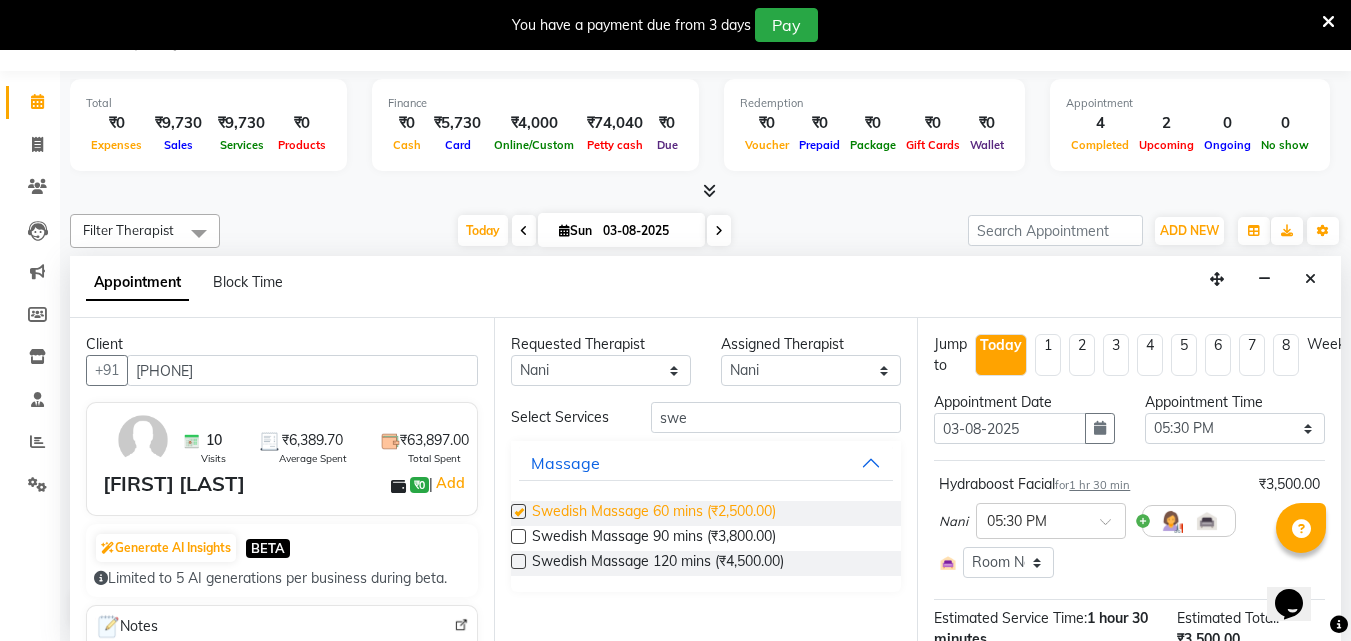 checkbox on "true" 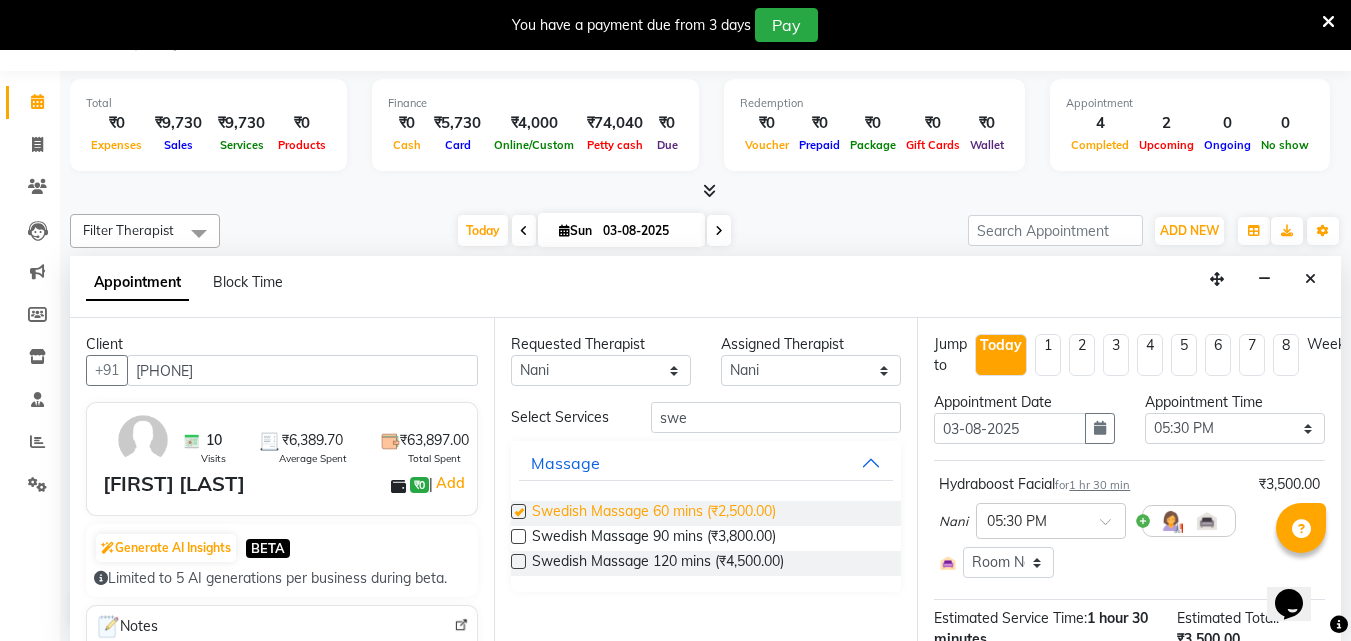 select on "4283" 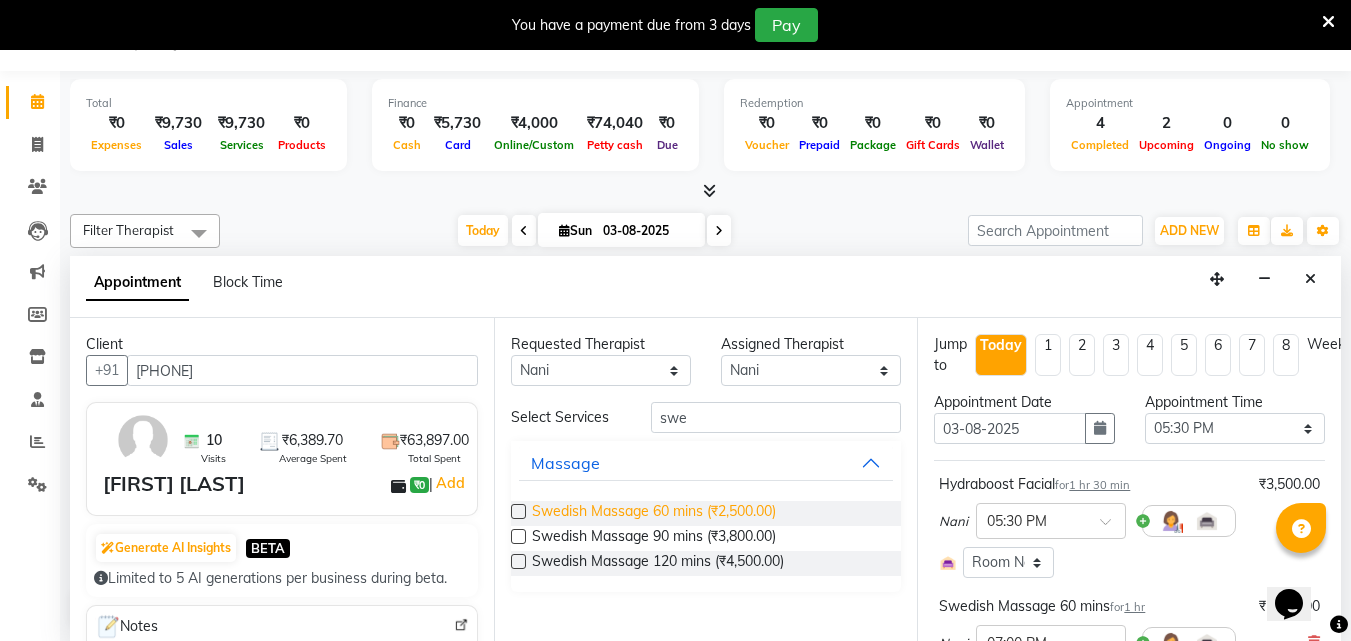 checkbox on "false" 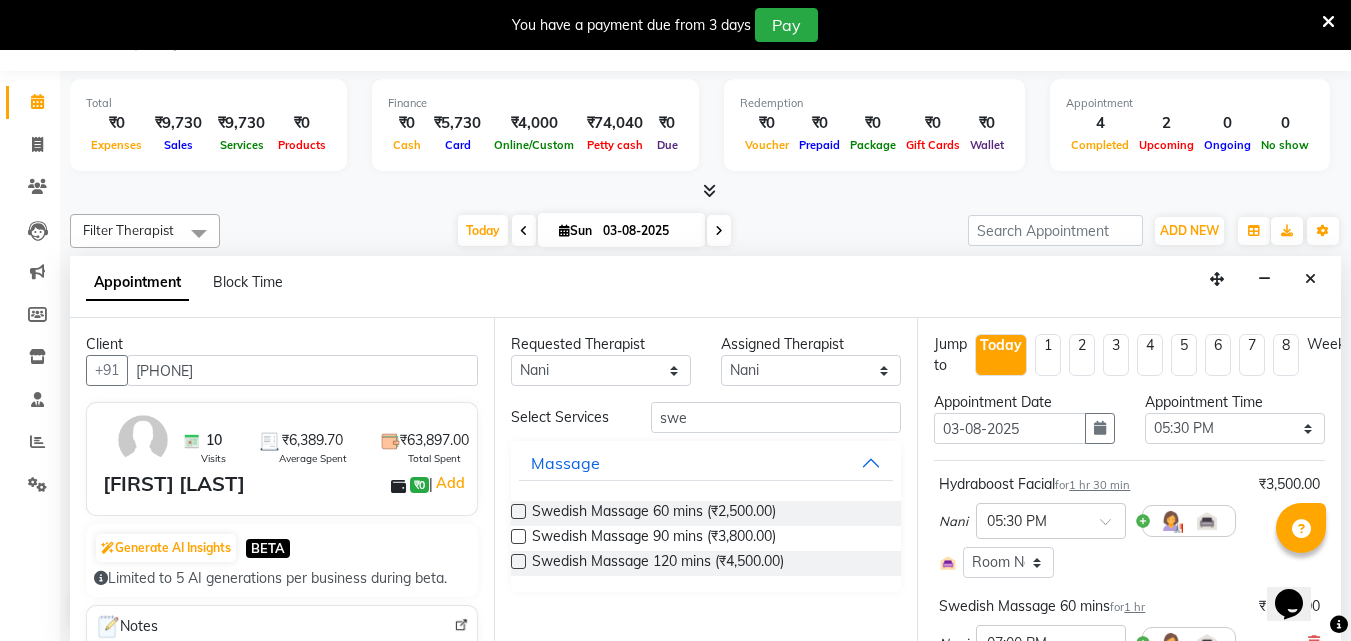 scroll, scrollTop: 392, scrollLeft: 0, axis: vertical 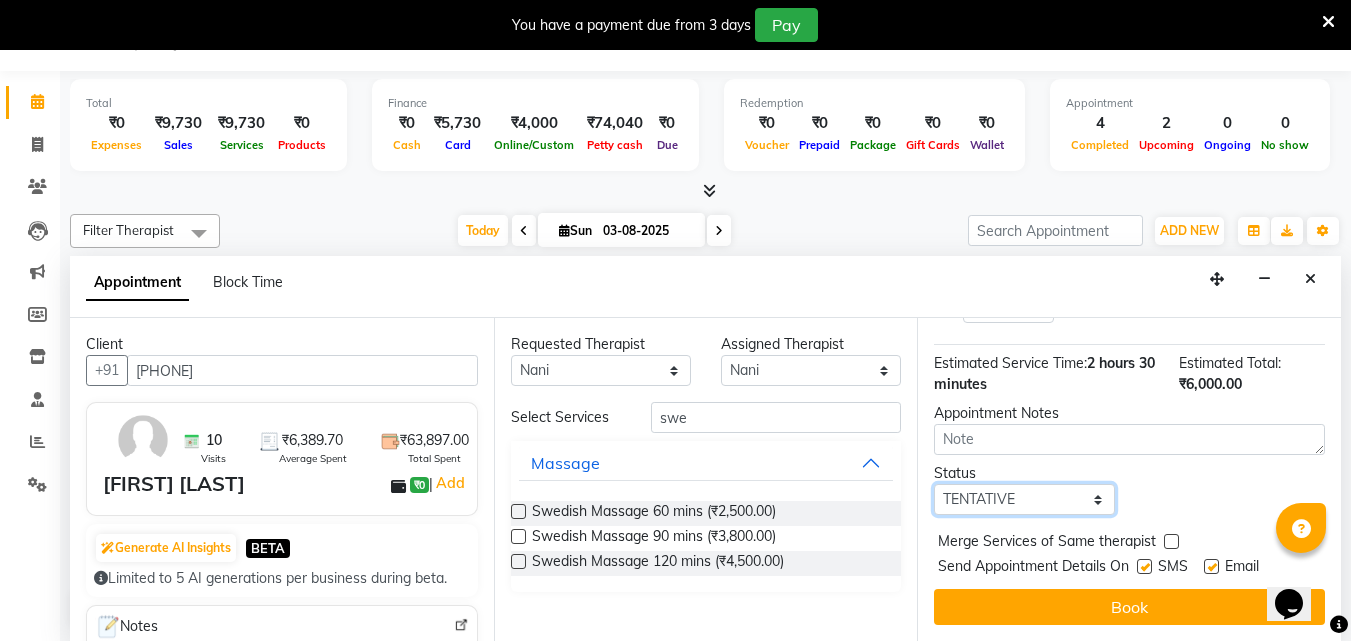 click on "Select TENTATIVE CONFIRM CHECK-IN UPCOMING" at bounding box center [1024, 499] 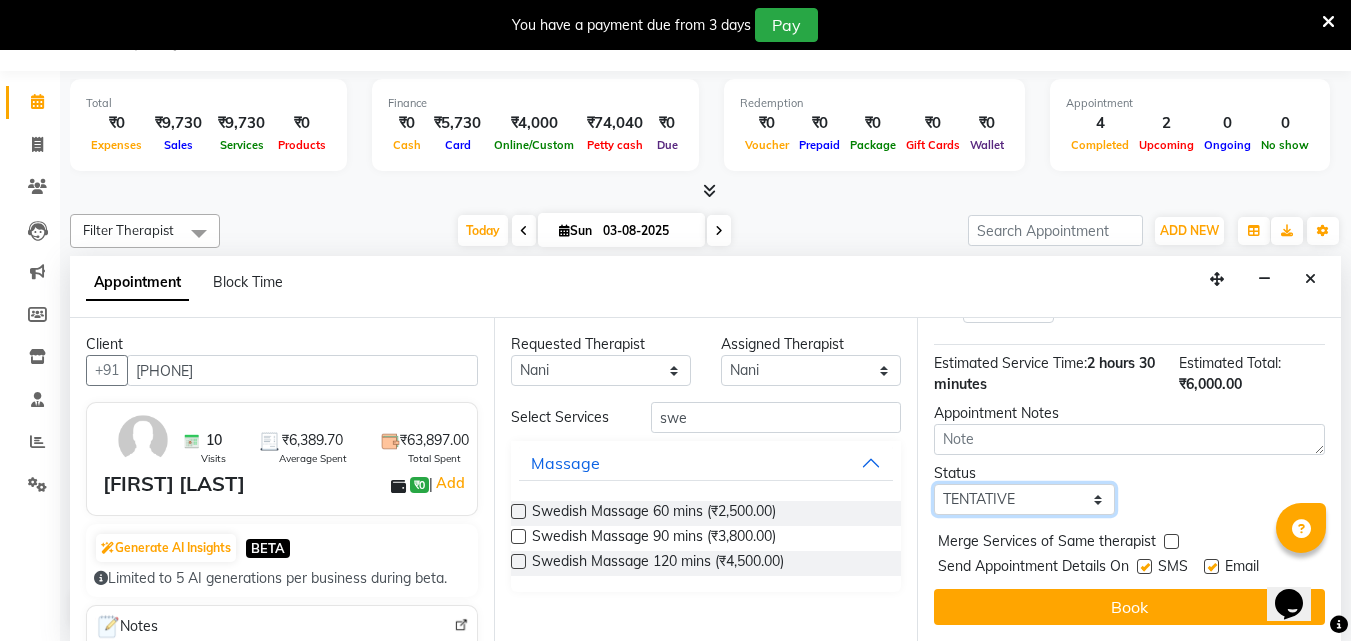 select on "check-in" 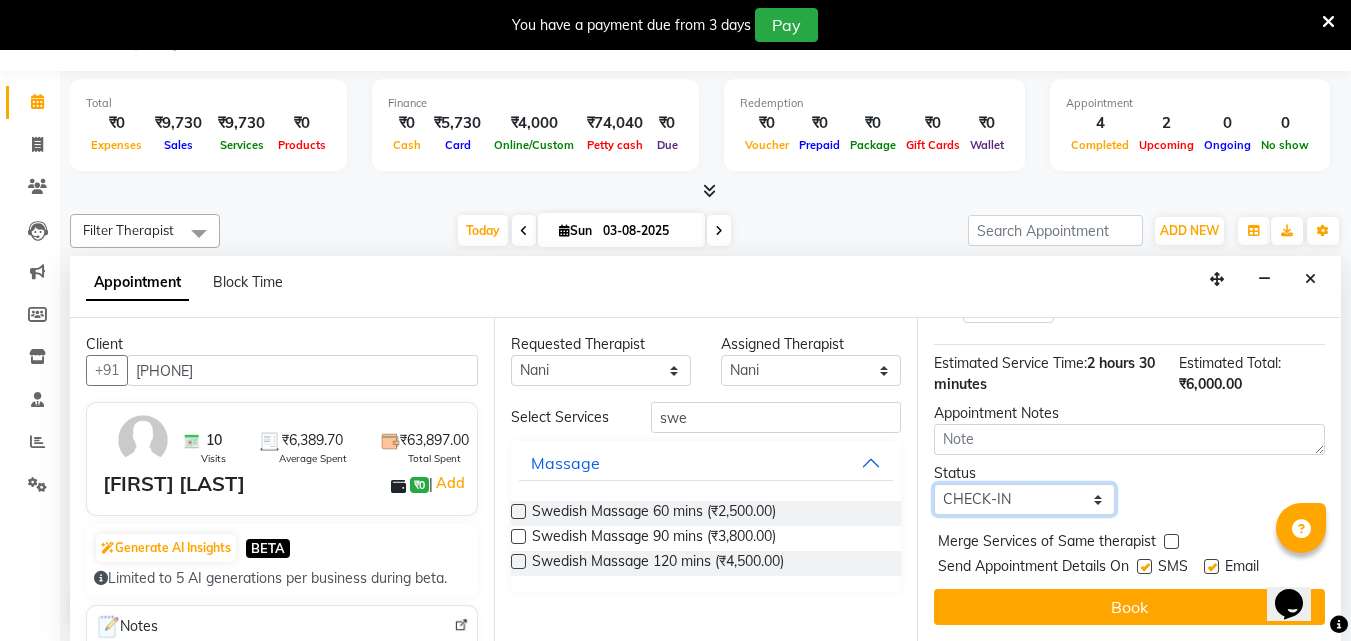 click on "Select TENTATIVE CONFIRM CHECK-IN UPCOMING" at bounding box center [1024, 499] 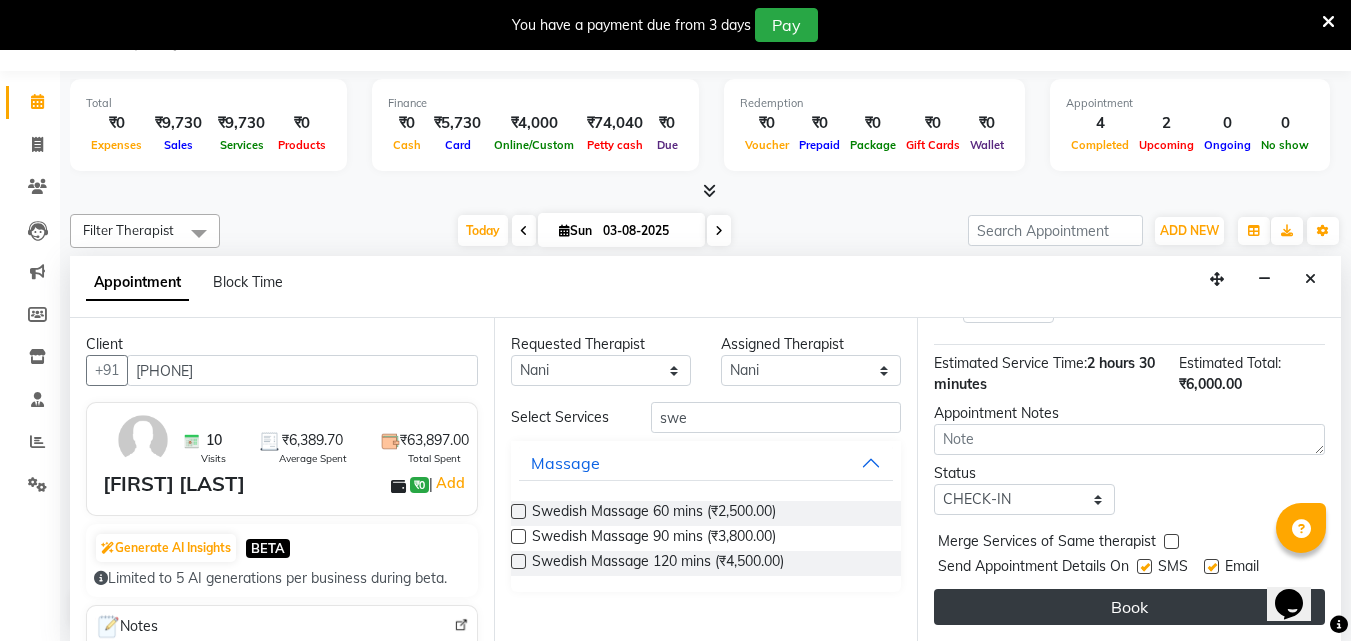 click on "Book" at bounding box center [1129, 607] 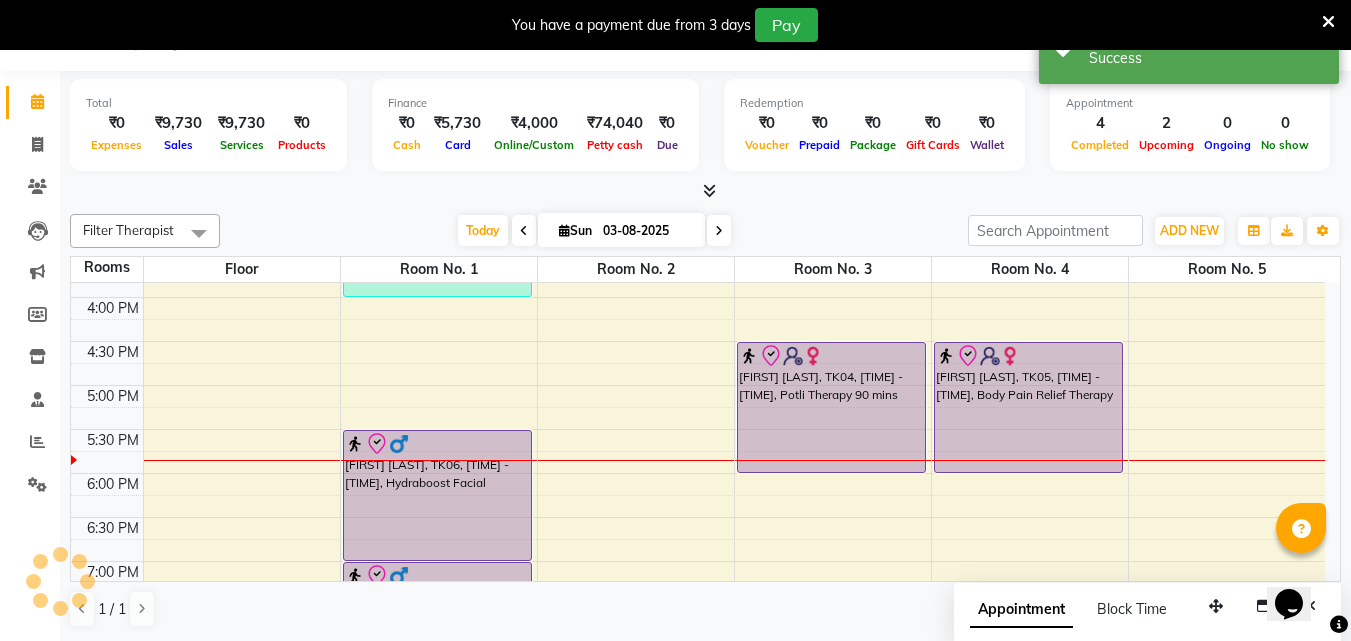 scroll, scrollTop: 0, scrollLeft: 0, axis: both 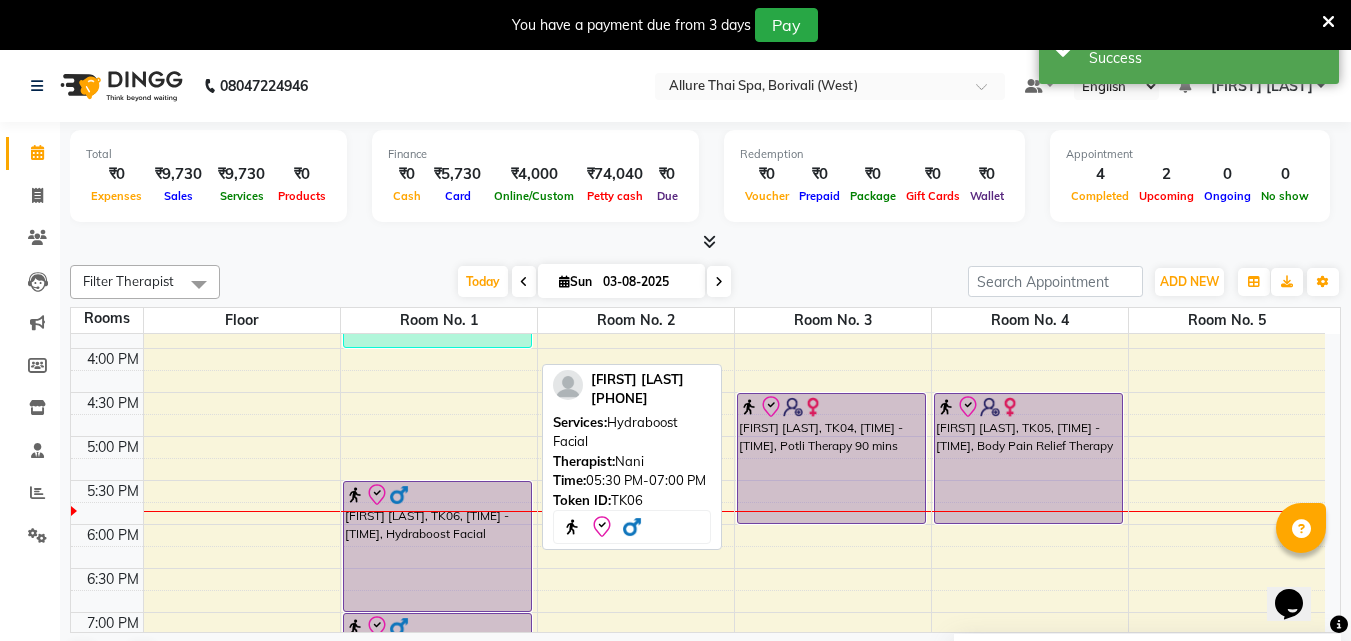 click at bounding box center [437, 495] 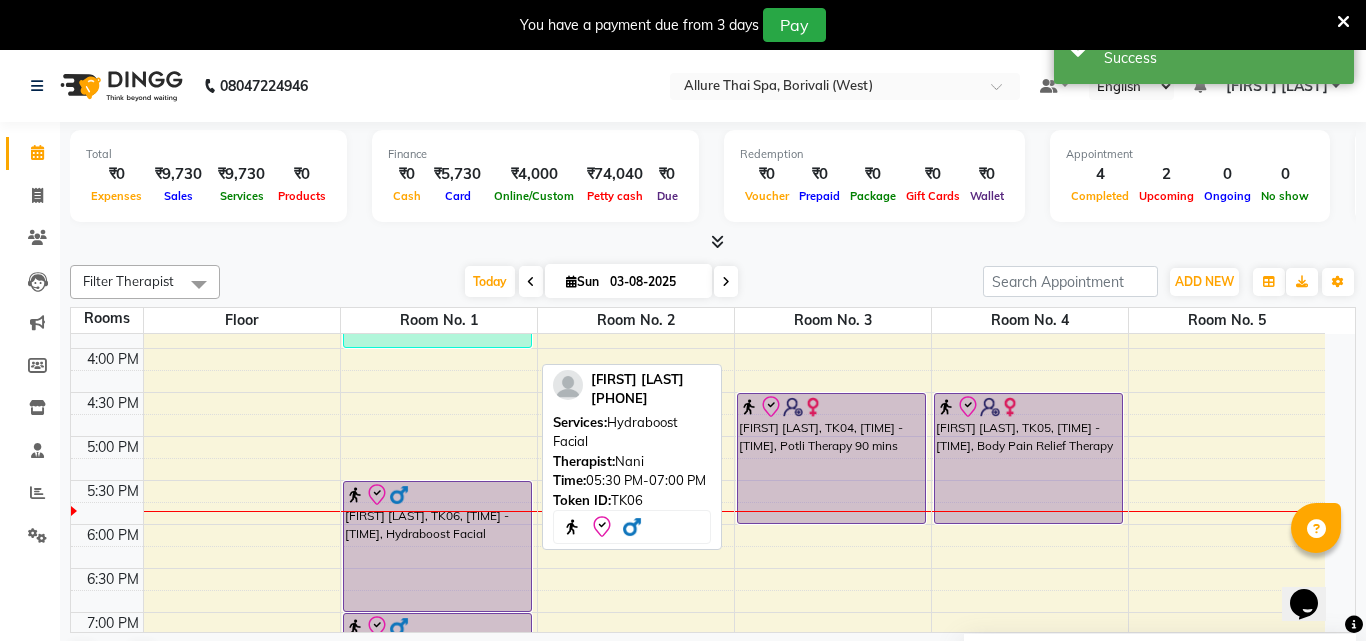 select on "8" 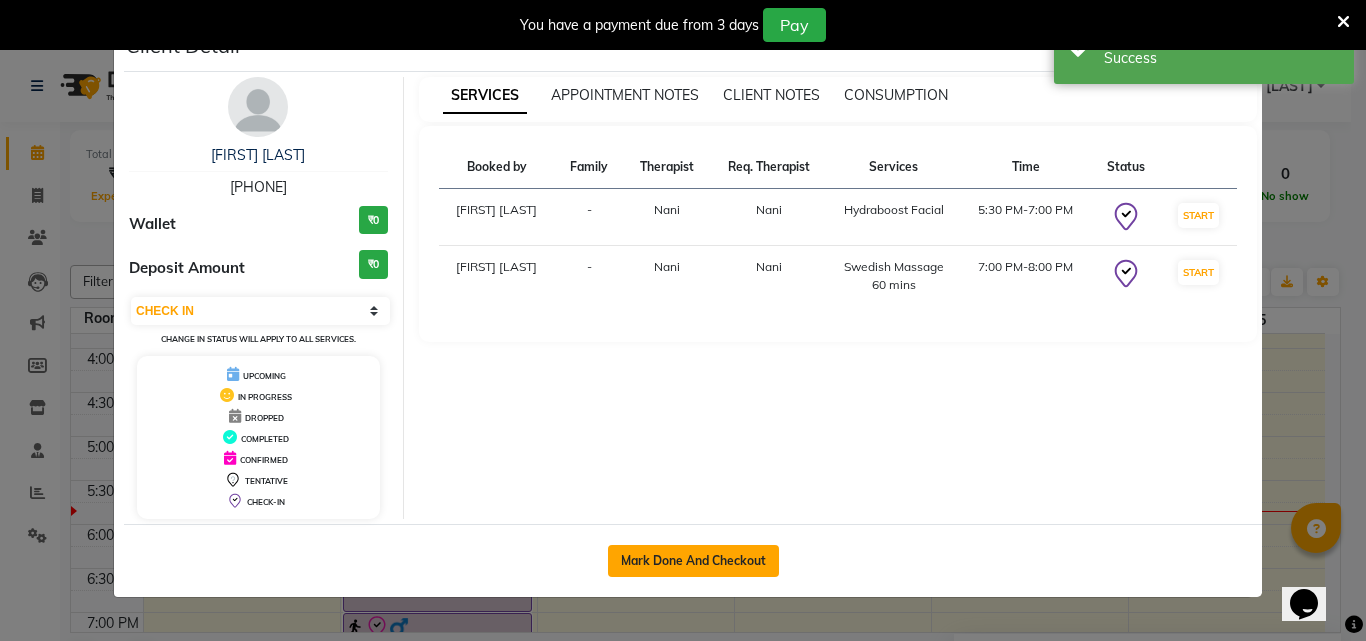 click on "Mark Done And Checkout" 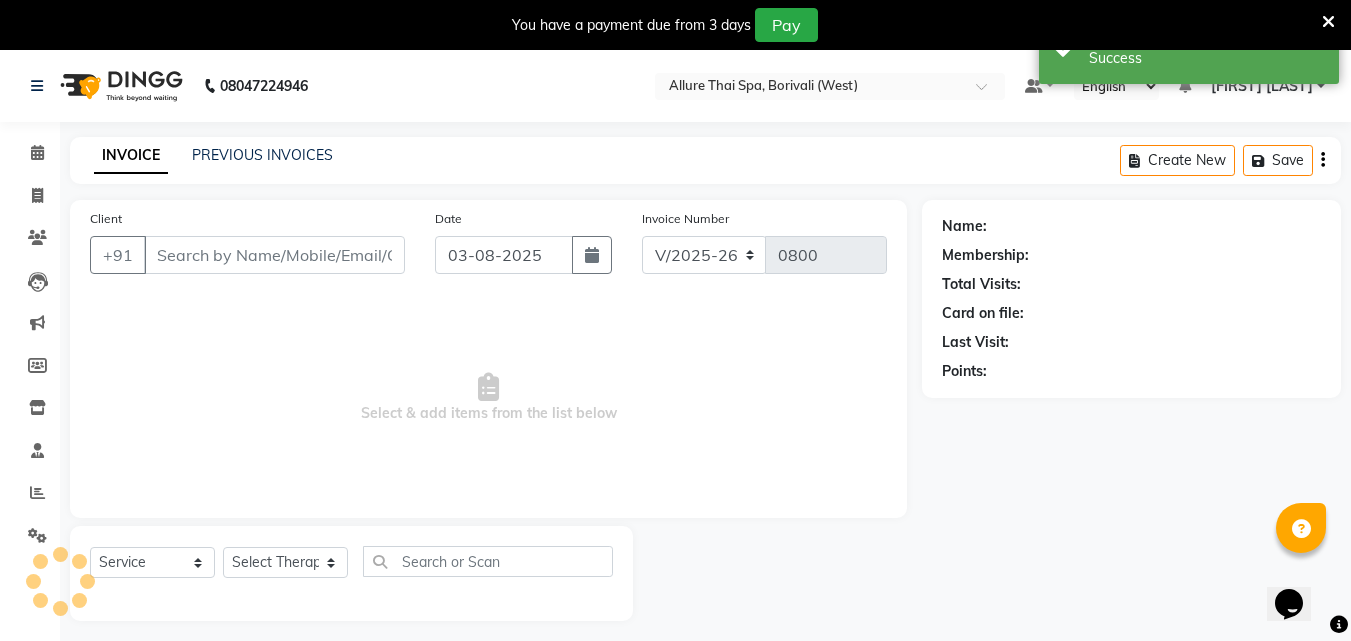 type on "[PHONE]" 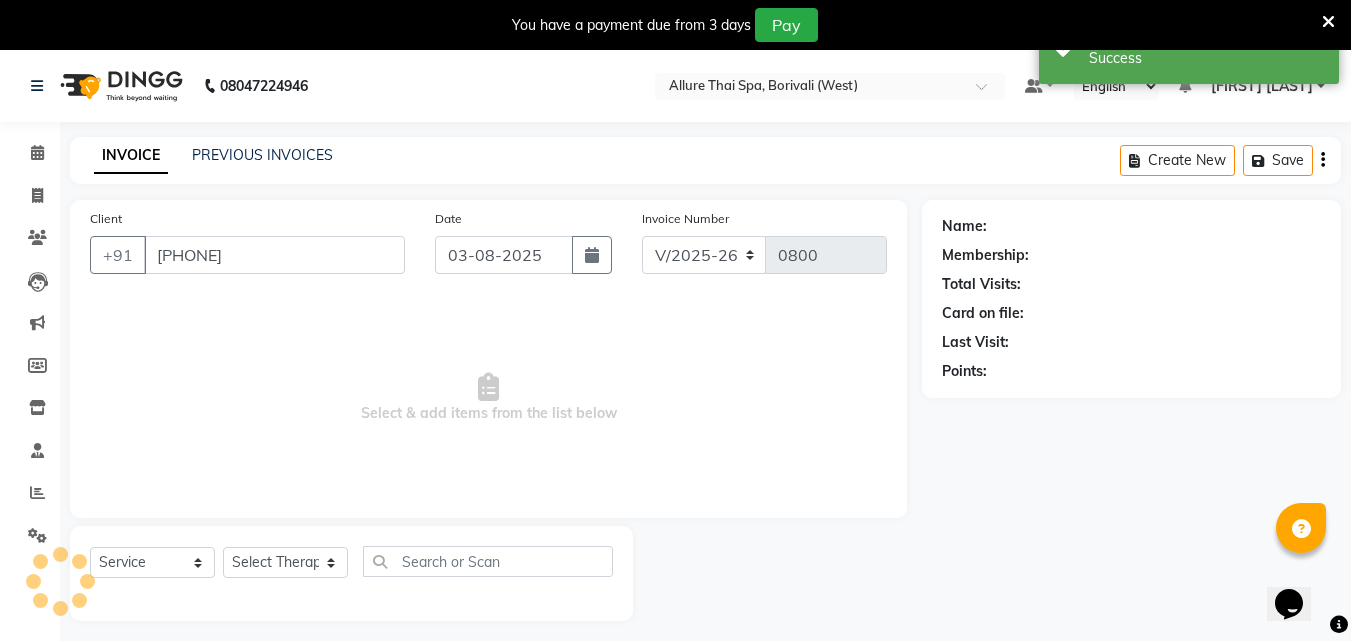 select on "68543" 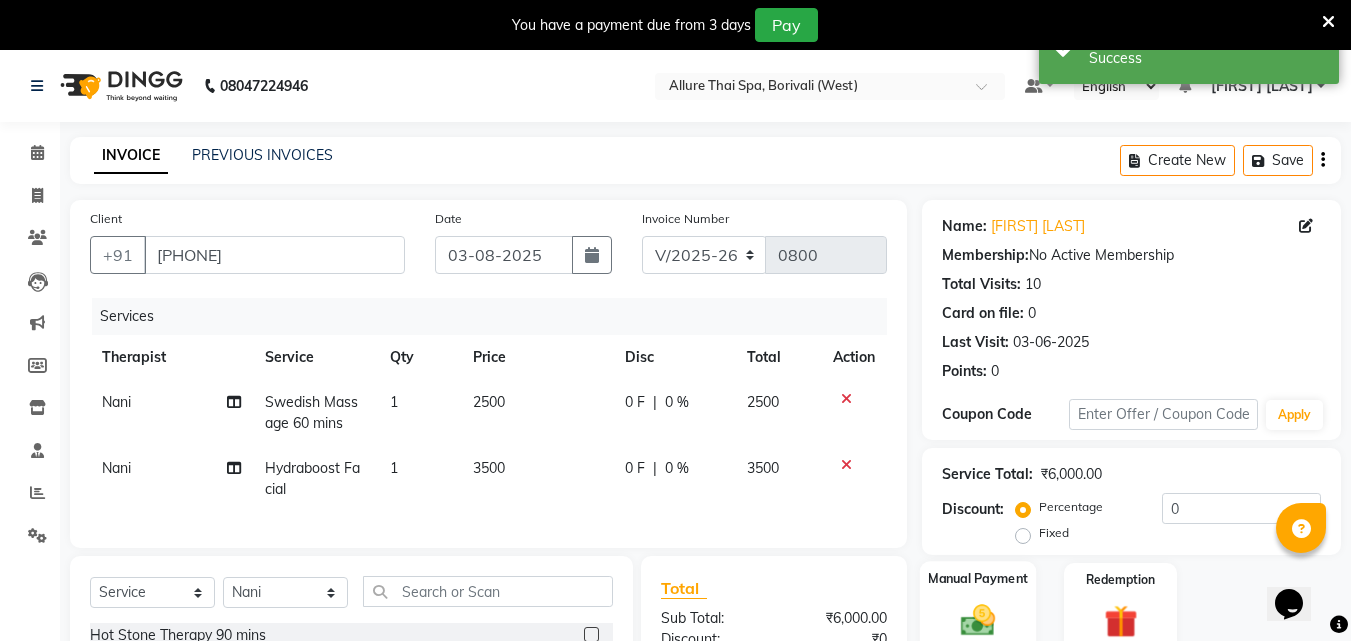 click 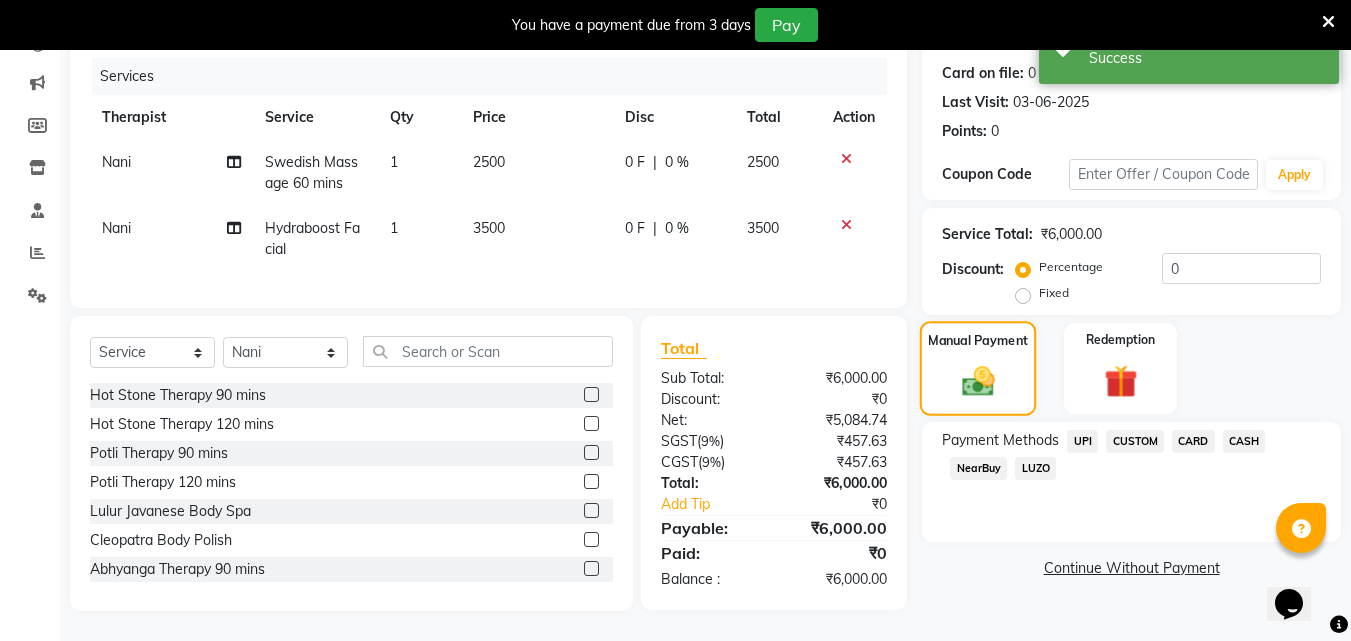 scroll, scrollTop: 255, scrollLeft: 0, axis: vertical 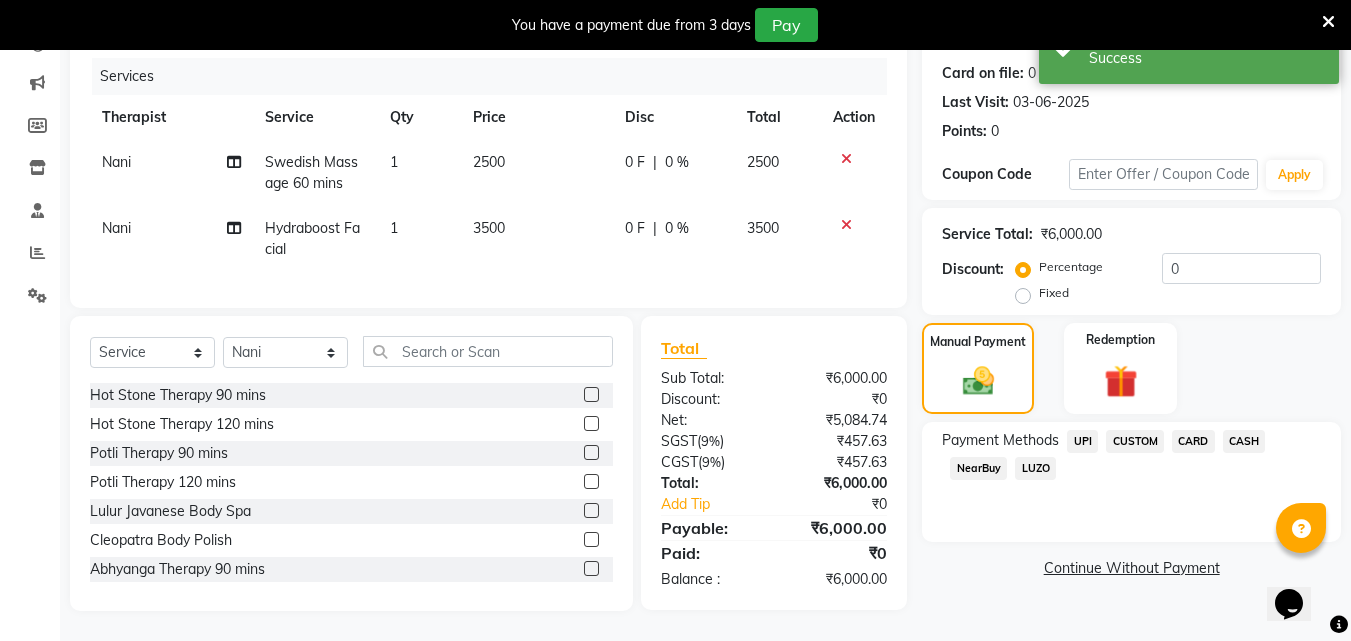 click on "CARD" 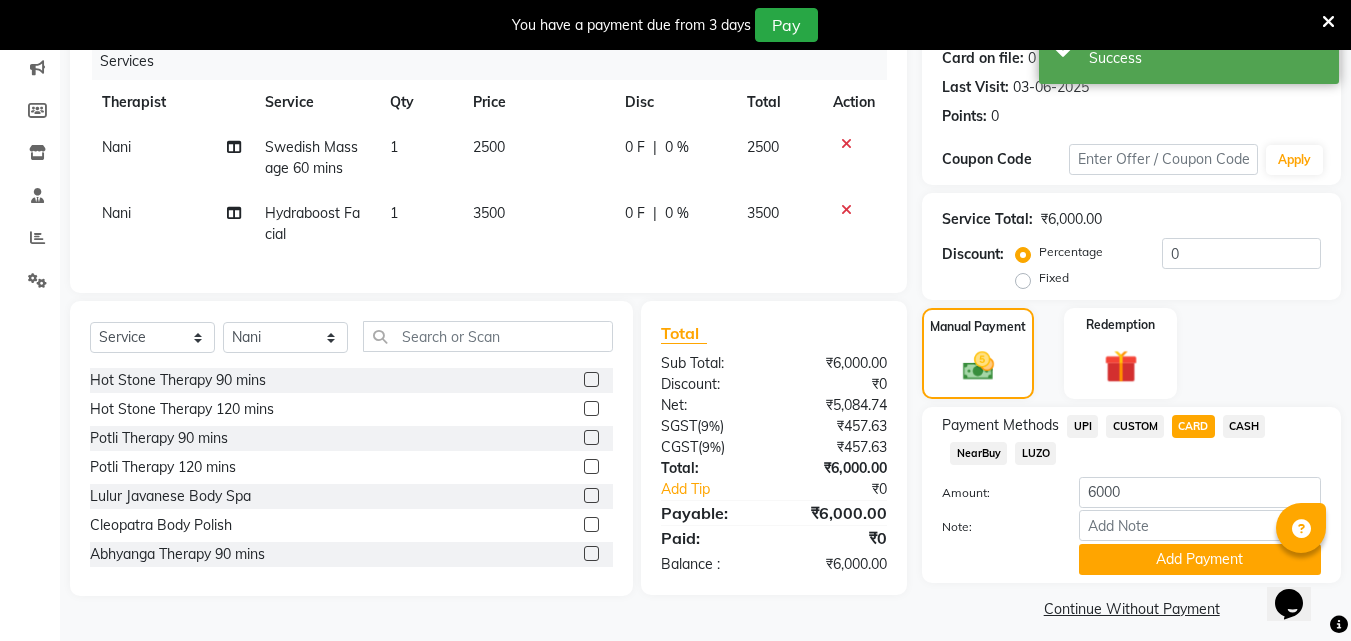 scroll, scrollTop: 268, scrollLeft: 0, axis: vertical 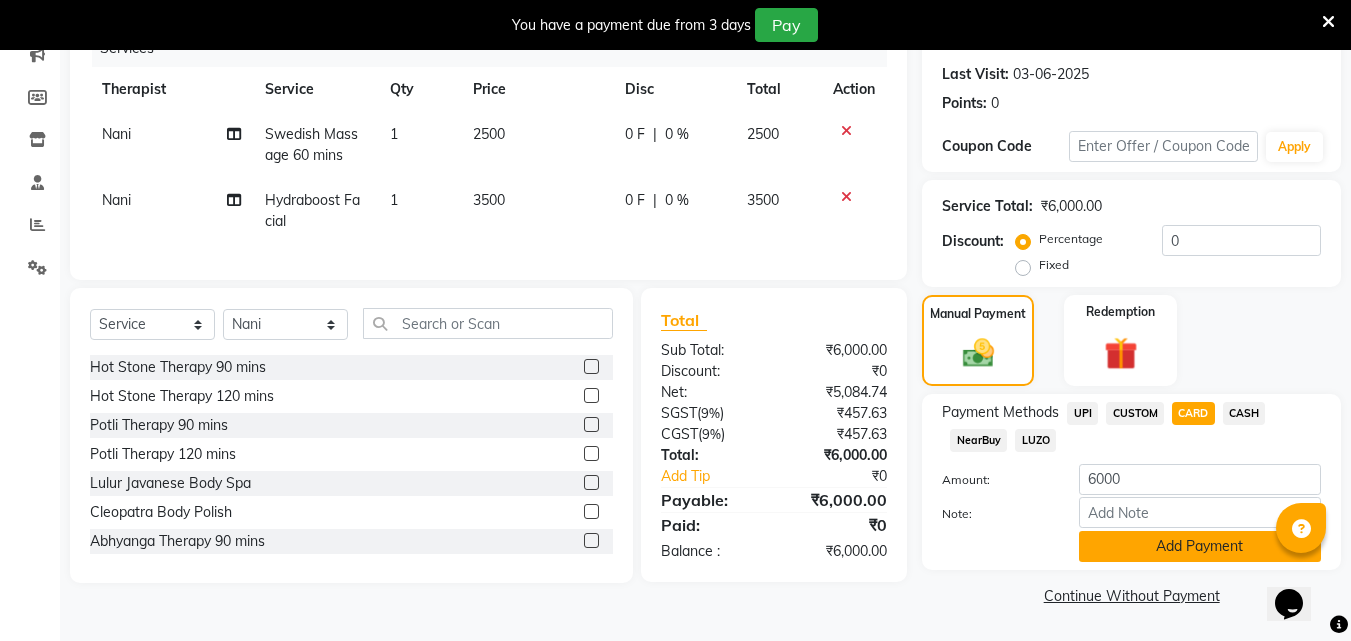 click on "Add Payment" 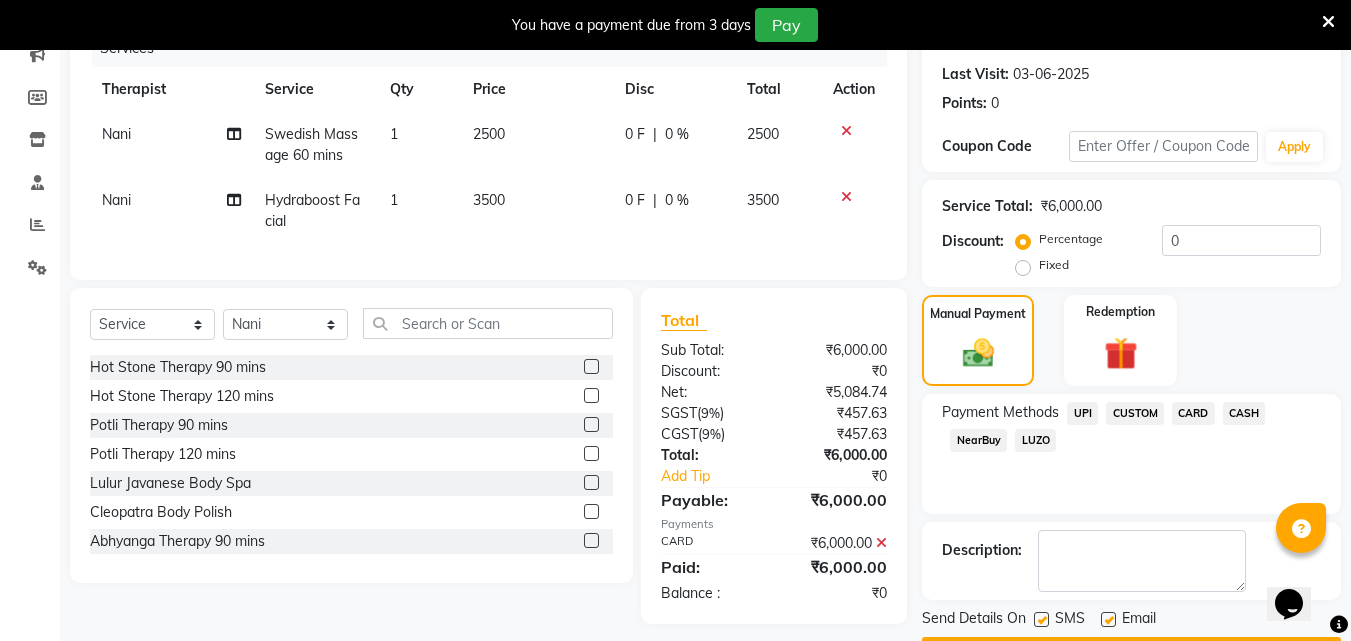scroll, scrollTop: 325, scrollLeft: 0, axis: vertical 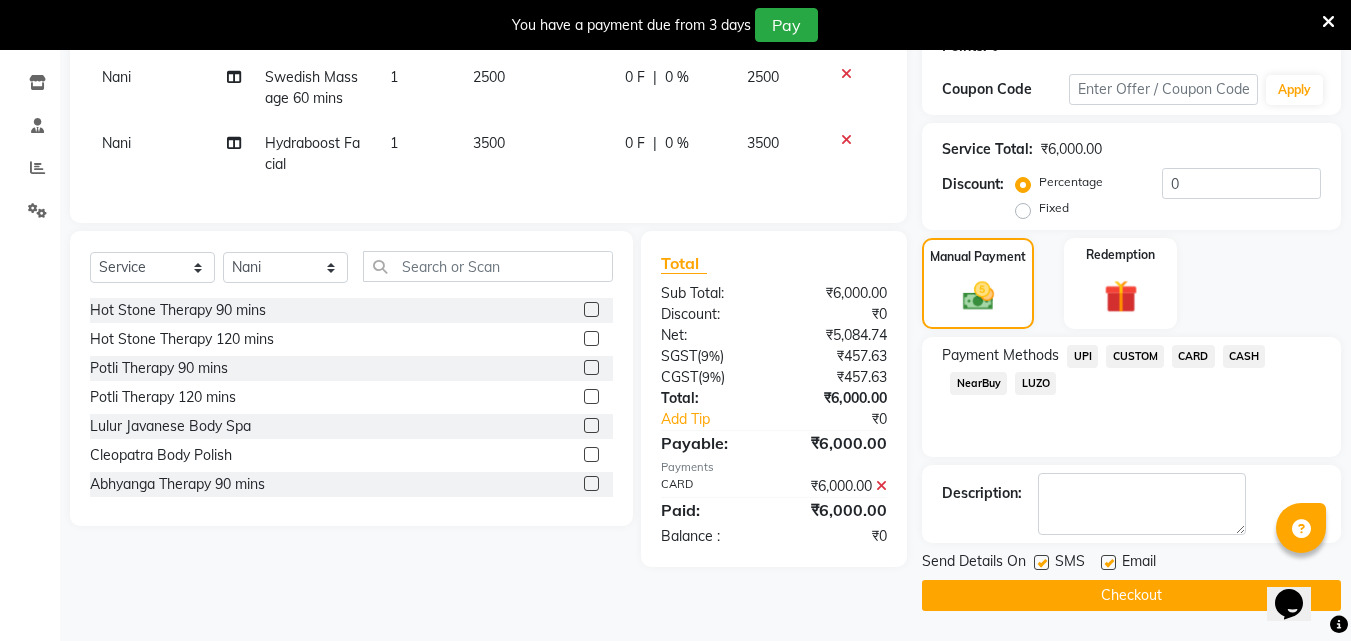 click on "Checkout" 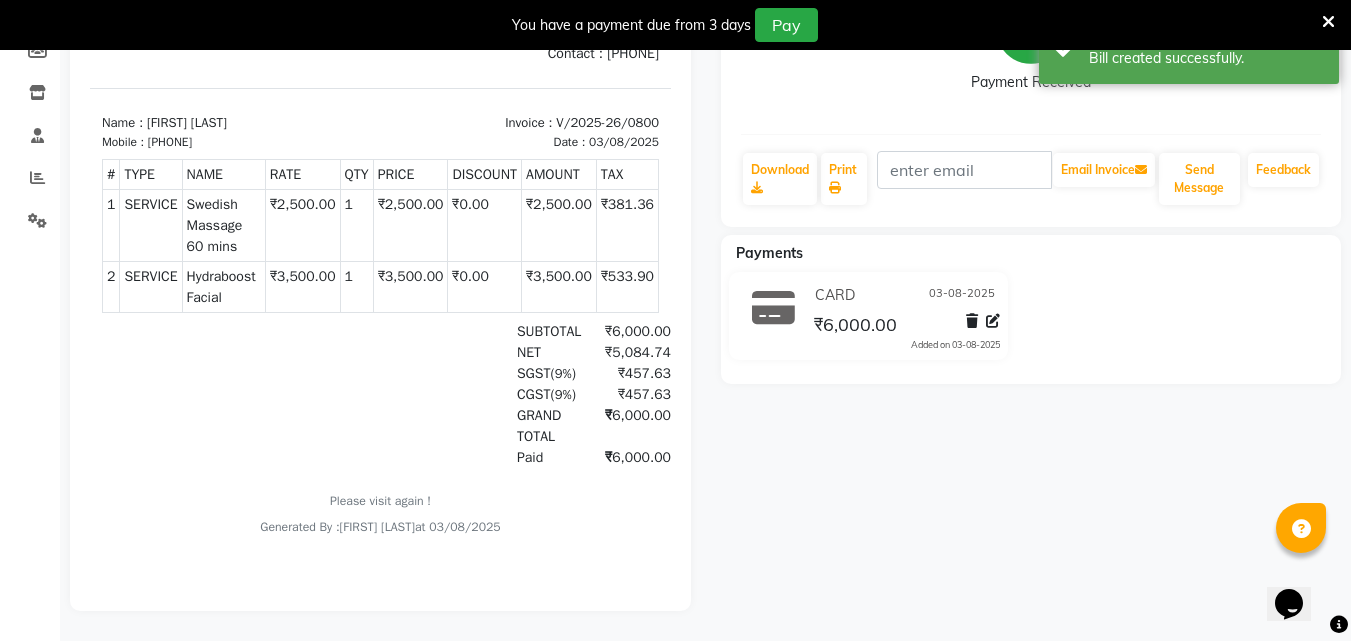scroll, scrollTop: 0, scrollLeft: 0, axis: both 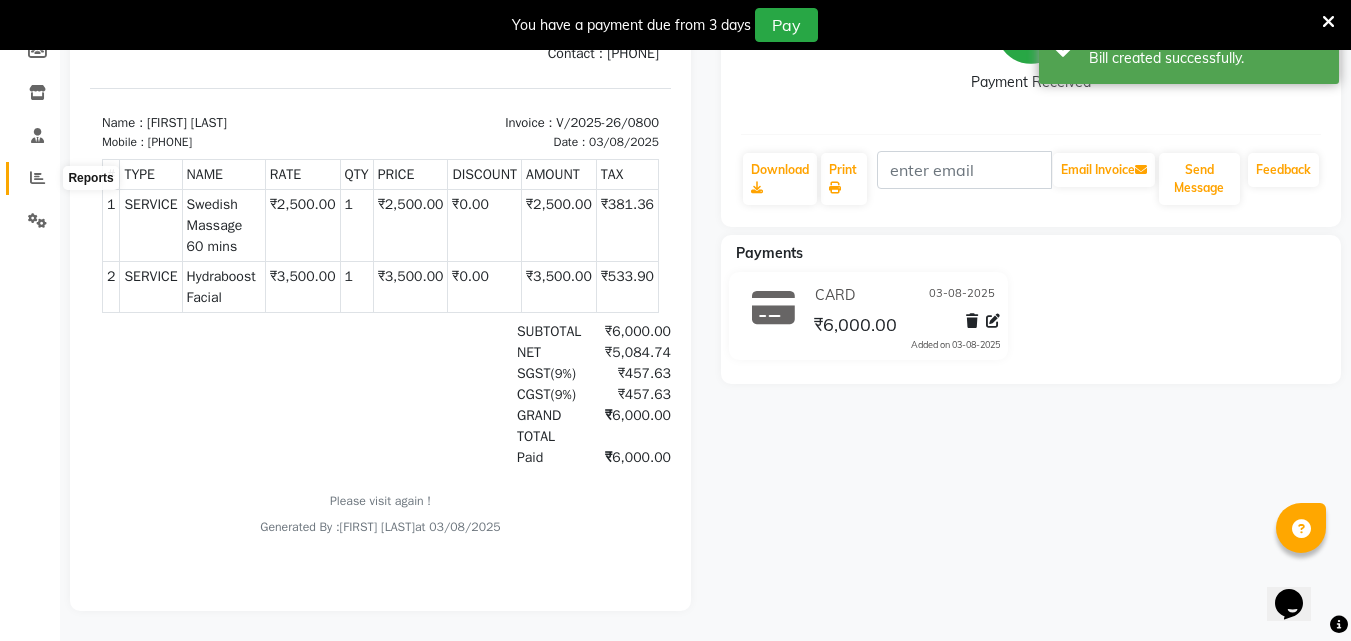 click 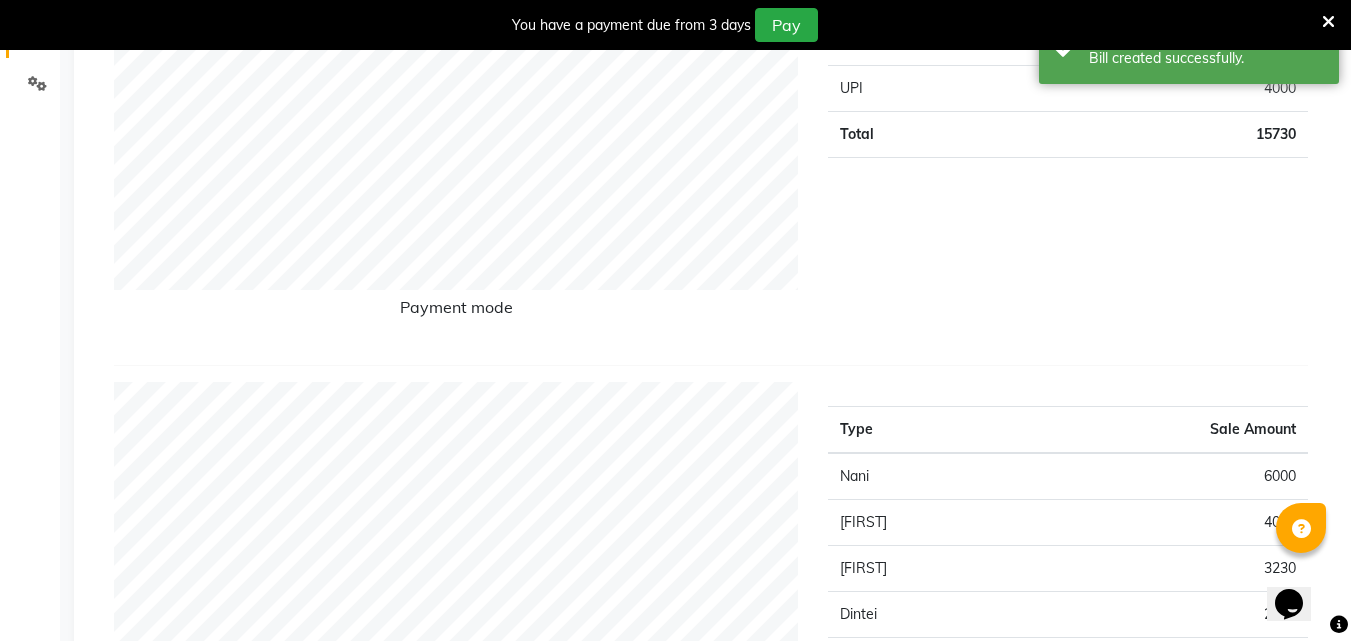 scroll, scrollTop: 0, scrollLeft: 0, axis: both 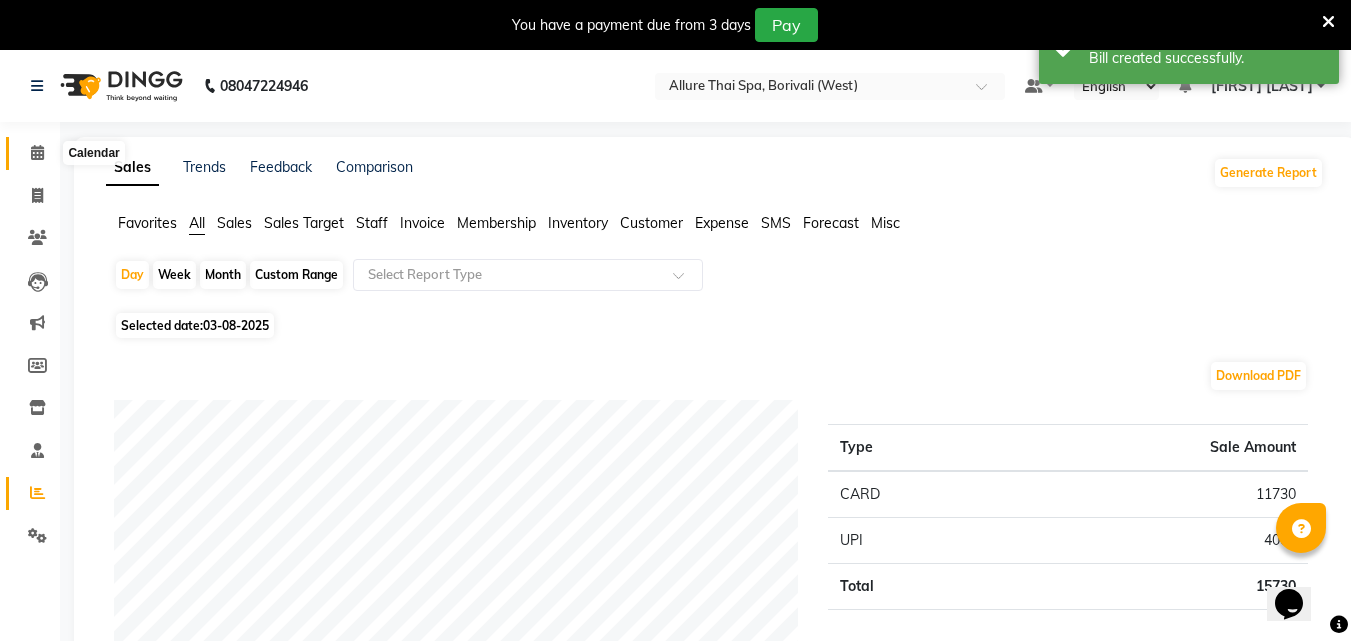 click 